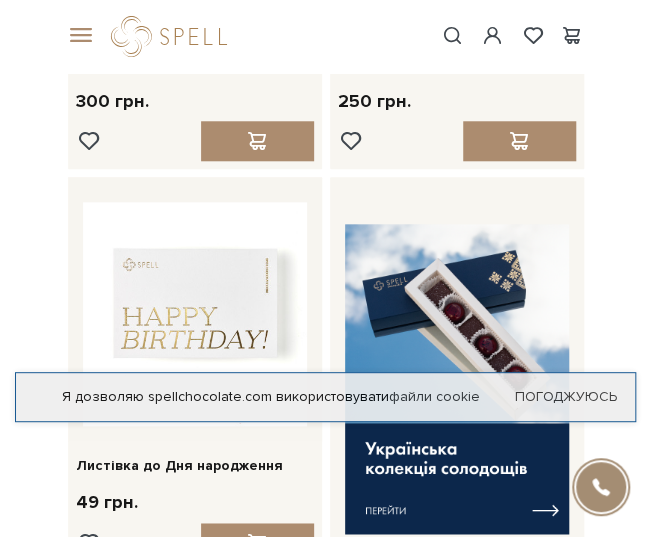 scroll, scrollTop: 354, scrollLeft: 0, axis: vertical 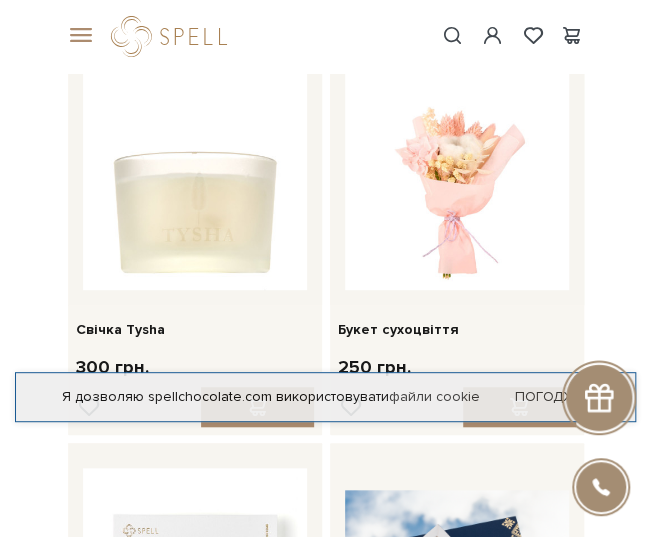 click on "Каталог
Всі солодощі
Дивитись всі 🎁Акція! Сети цукерок 1+1" at bounding box center [325, 108] 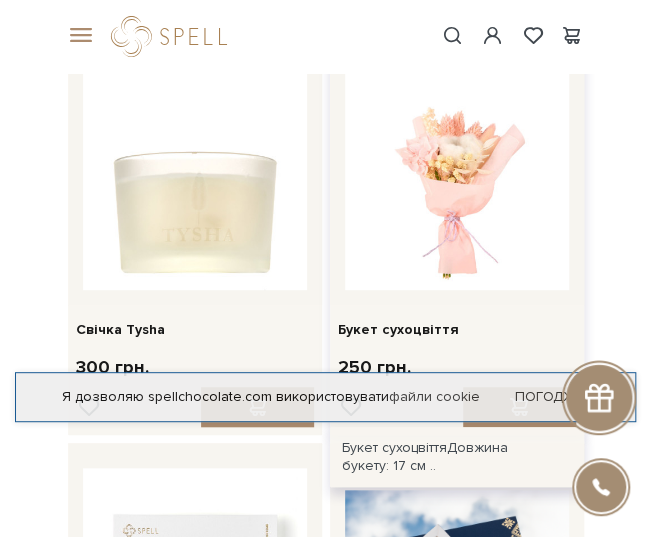 click on "Букет сухоцвіття" at bounding box center [457, 326] 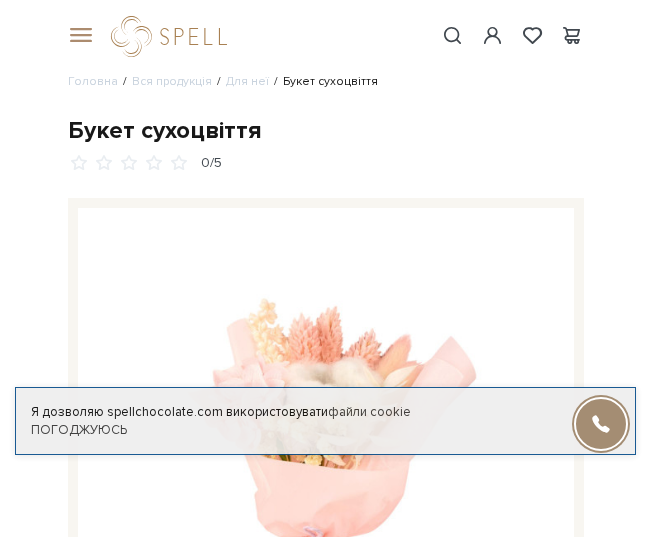 scroll, scrollTop: 0, scrollLeft: 0, axis: both 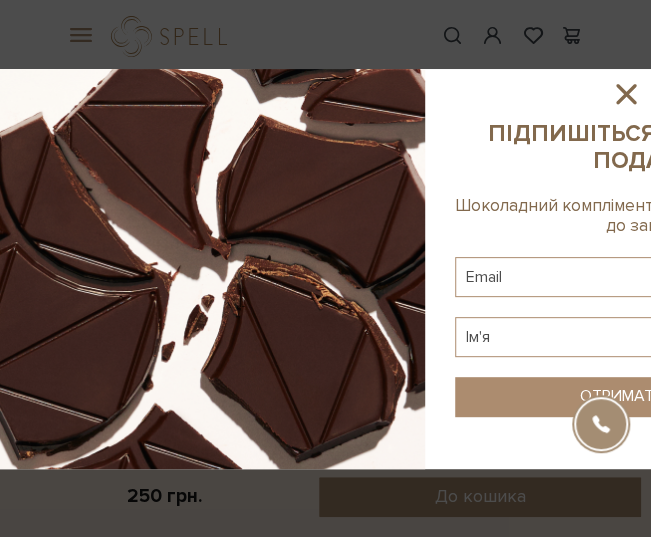 drag, startPoint x: 0, startPoint y: 0, endPoint x: 660, endPoint y: 341, distance: 742.88696 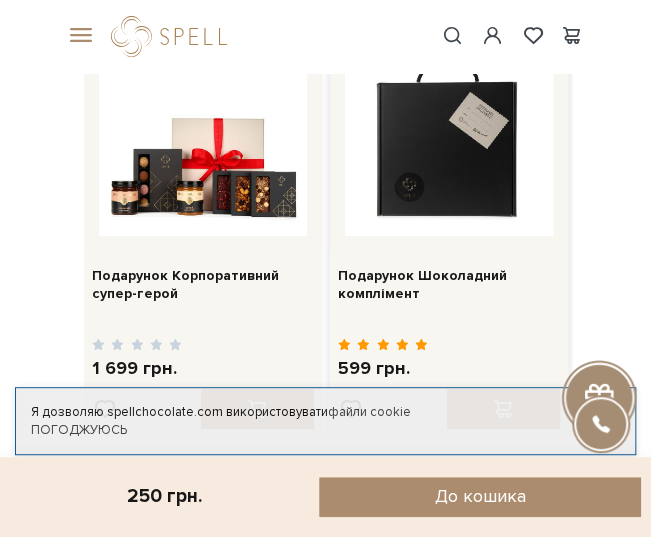 click at bounding box center [449, 132] 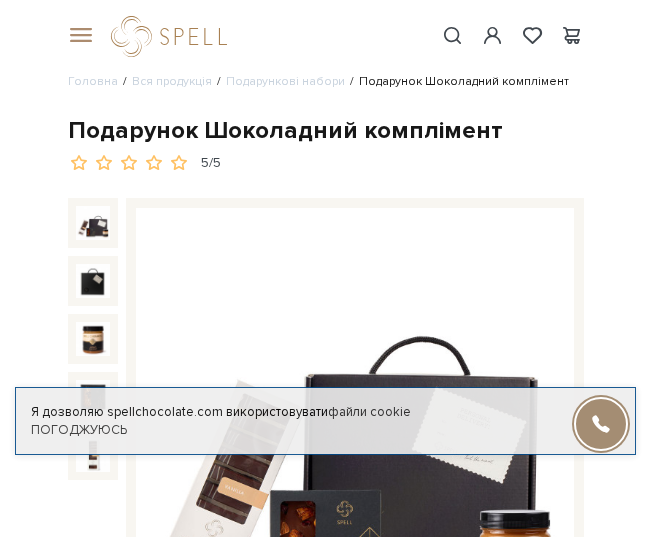 scroll, scrollTop: 0, scrollLeft: 0, axis: both 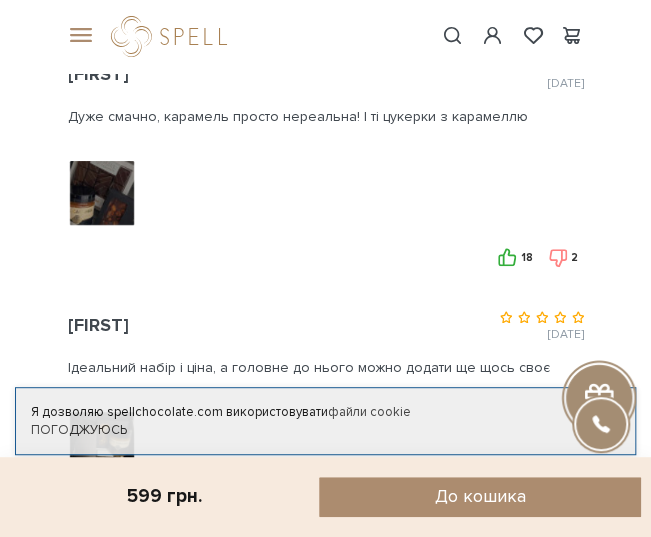 drag, startPoint x: 658, startPoint y: 41, endPoint x: 662, endPoint y: 269, distance: 228.03508 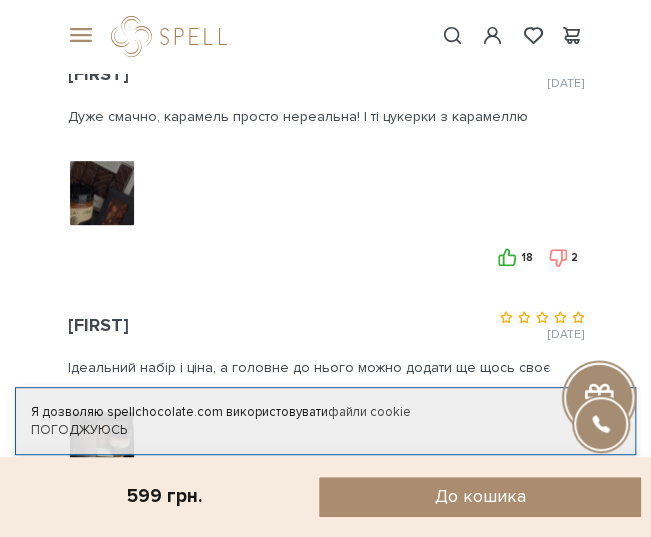 click at bounding box center (101, 193) 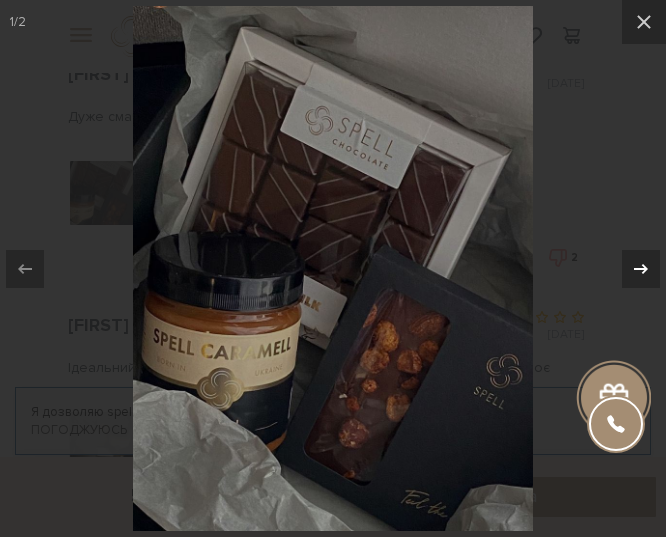 click 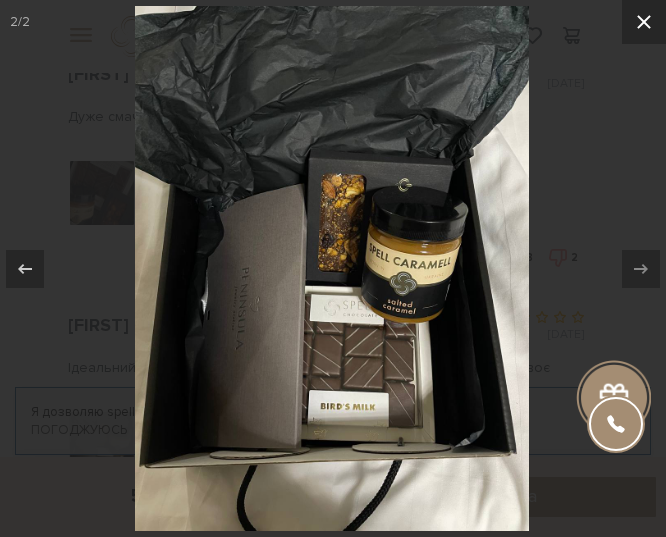 click 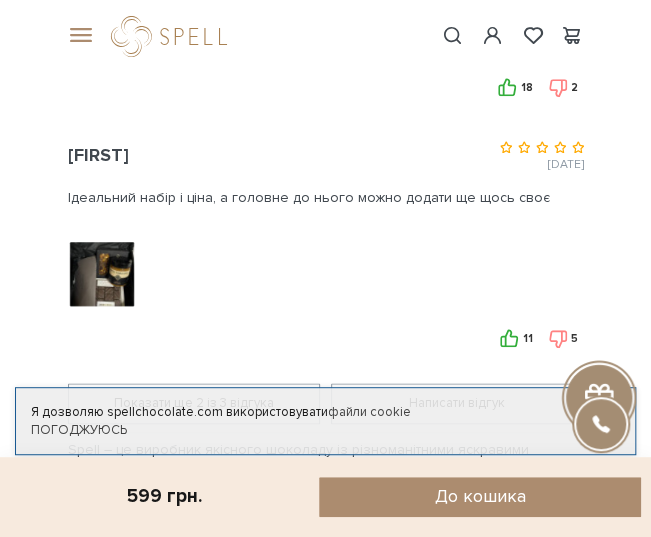 scroll, scrollTop: 2282, scrollLeft: 0, axis: vertical 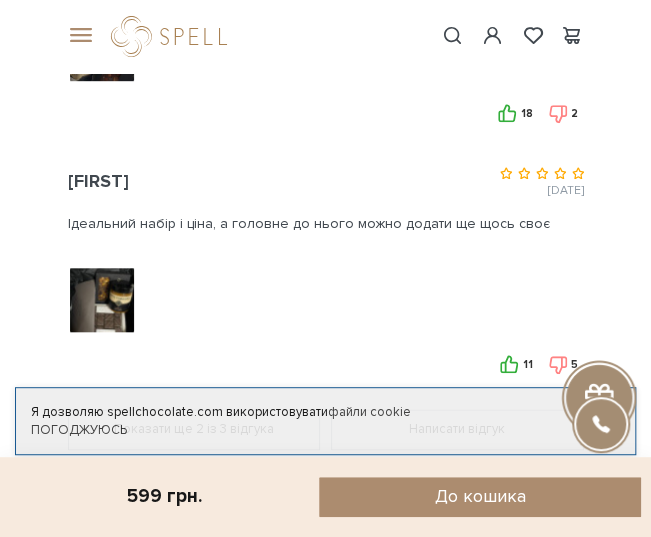 click at bounding box center (101, 299) 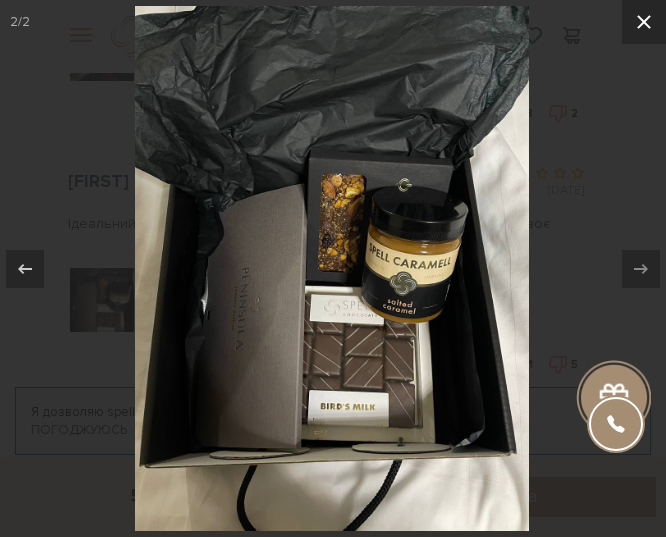 click 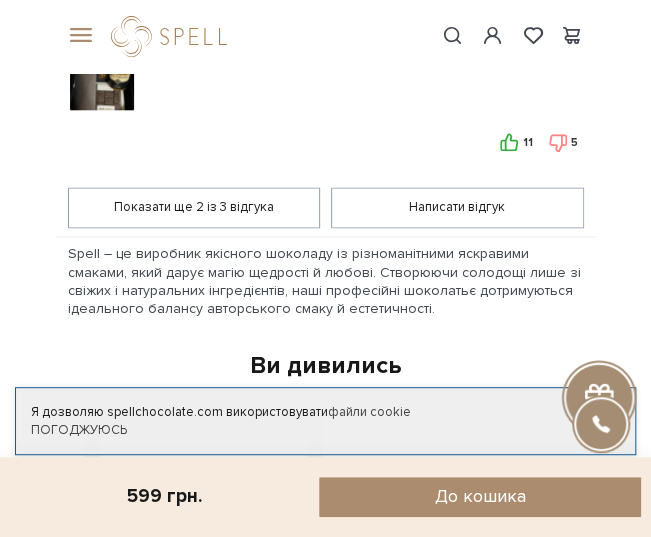 scroll, scrollTop: 2524, scrollLeft: 0, axis: vertical 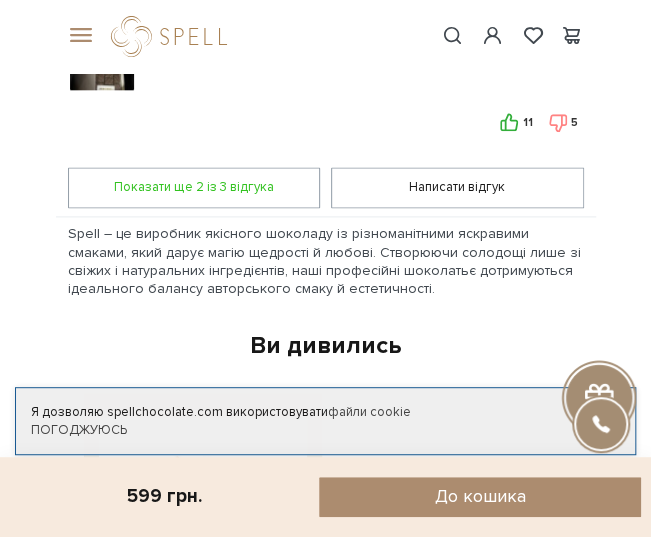 click on "Показати ще 2 iз 3 вiдгука" at bounding box center [194, 188] 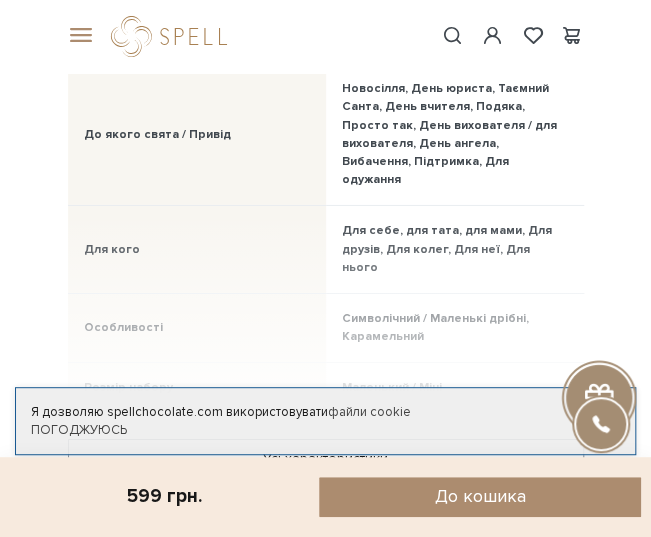 scroll, scrollTop: 1724, scrollLeft: 0, axis: vertical 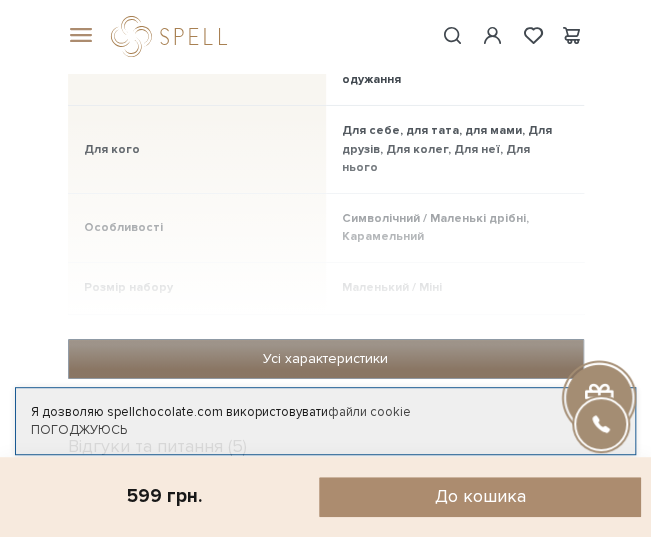 click on "Усі характеристики" at bounding box center [326, 359] 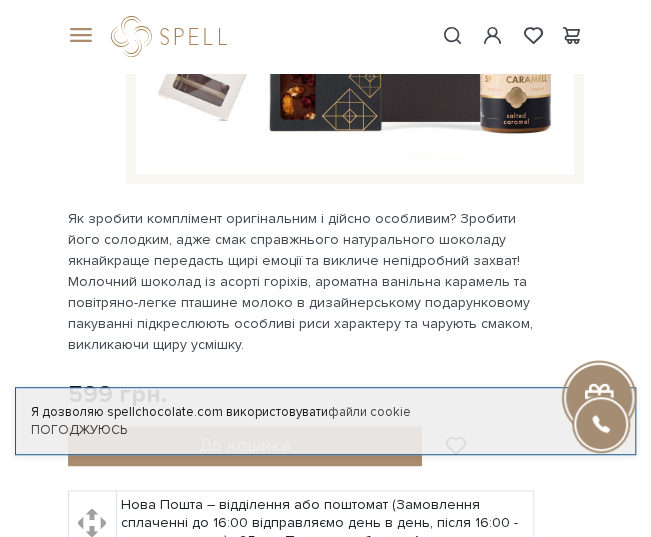 scroll, scrollTop: 362, scrollLeft: 0, axis: vertical 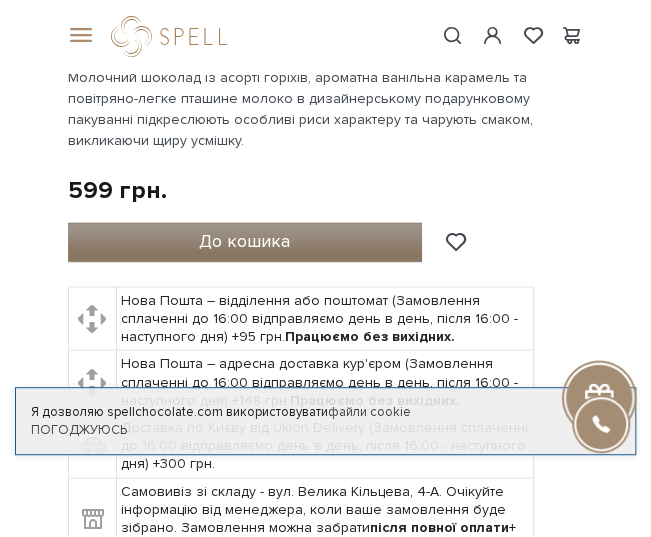 click on "До кошика" at bounding box center (245, 242) 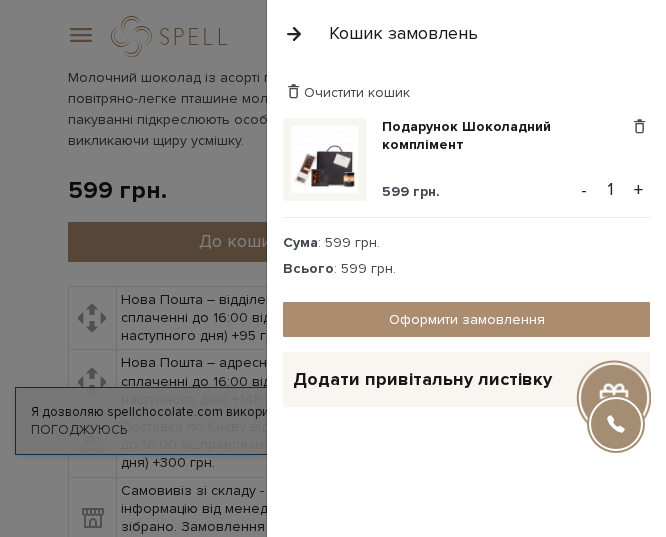 click at bounding box center [294, 33] 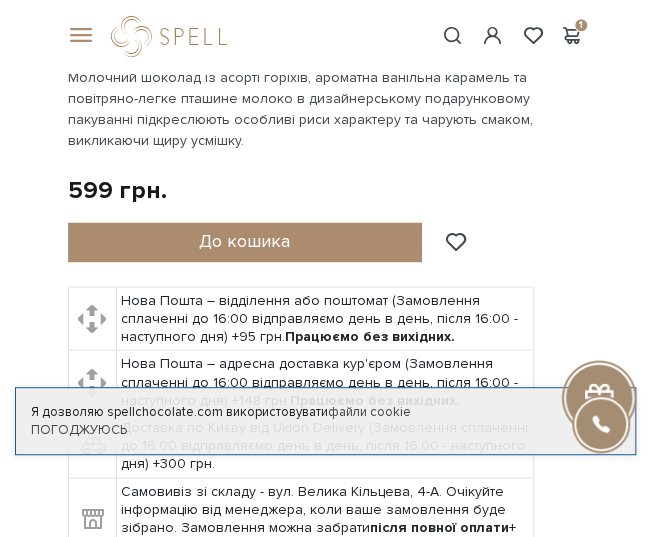 click at bounding box center [78, 36] 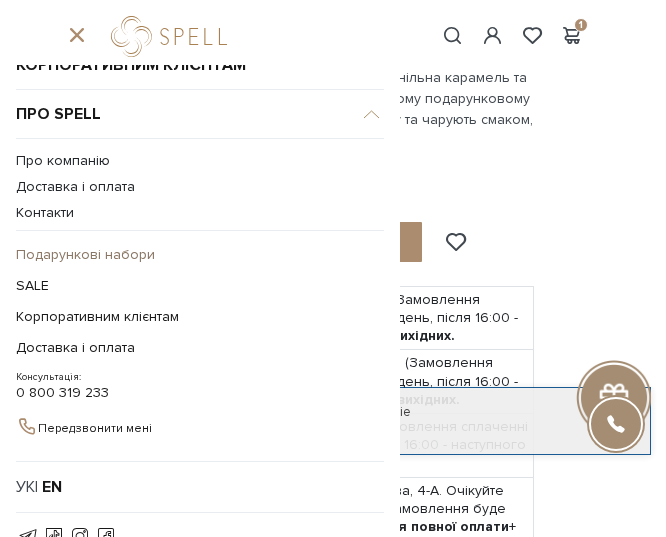 scroll, scrollTop: 214, scrollLeft: 0, axis: vertical 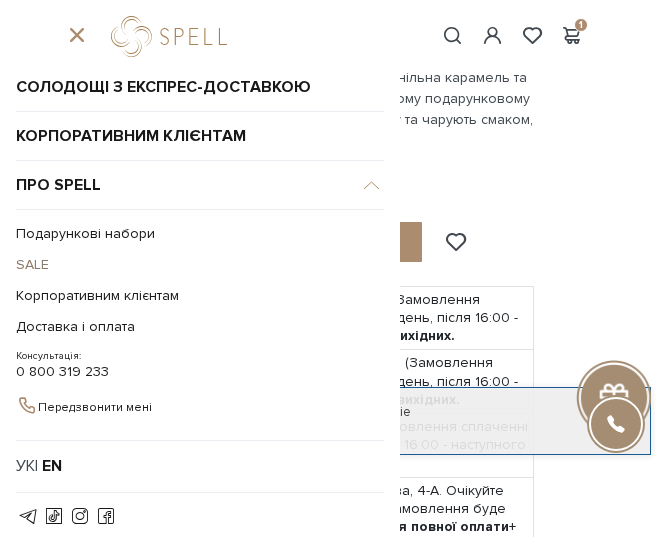 click on "SALE" at bounding box center (195, 264) 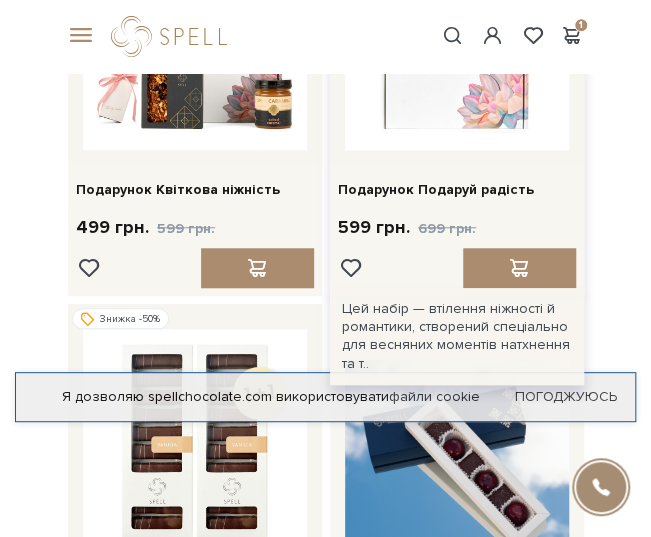 scroll, scrollTop: 300, scrollLeft: 0, axis: vertical 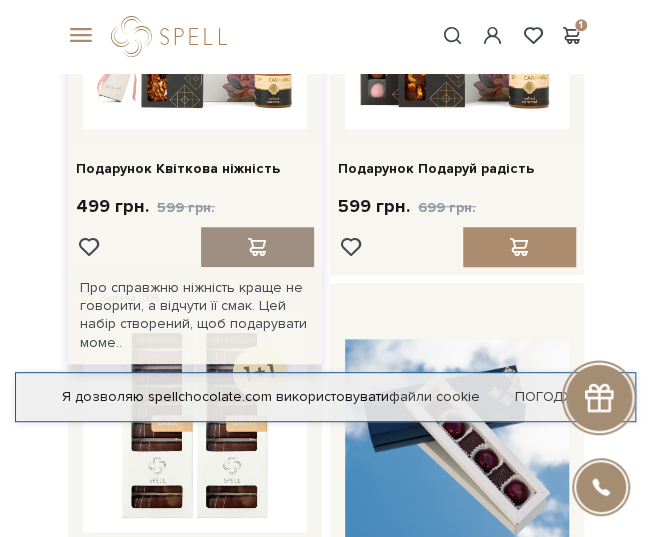 click at bounding box center (256, 247) 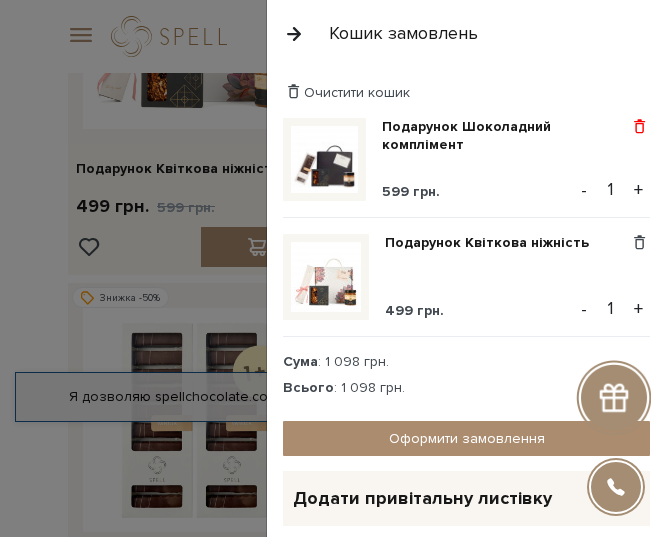 click at bounding box center [639, 127] 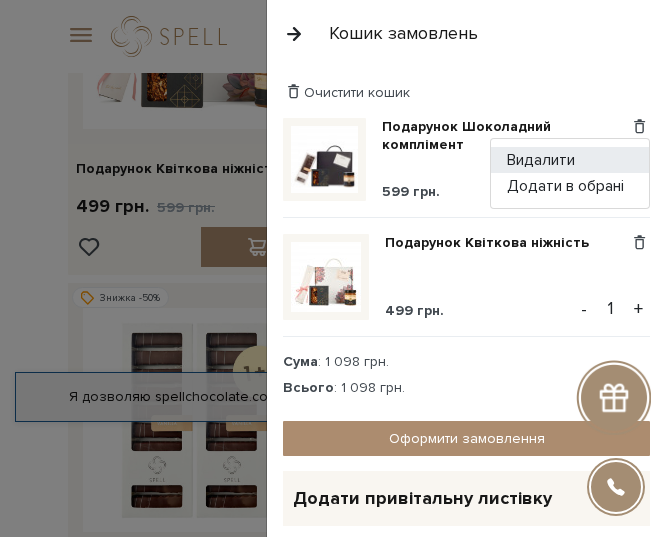 click on "Видалити" at bounding box center [570, 160] 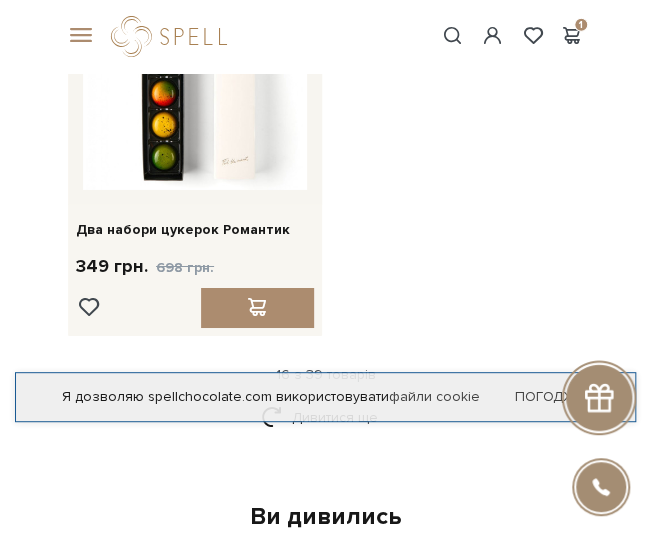 scroll, scrollTop: 3732, scrollLeft: 0, axis: vertical 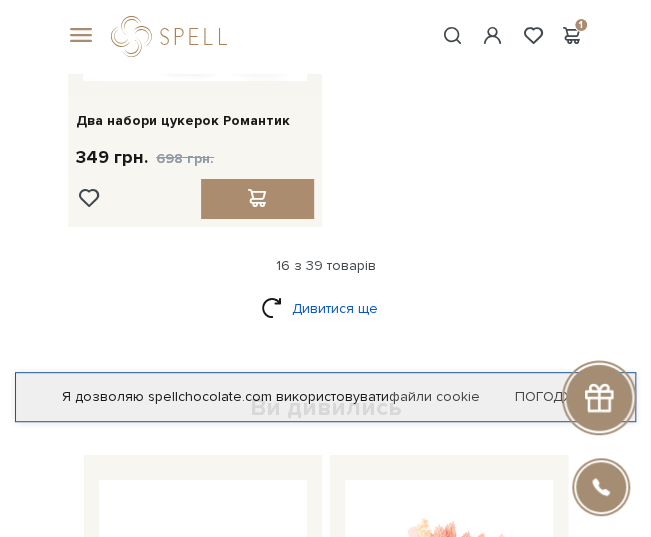 click on "Дивитися ще" at bounding box center (326, 308) 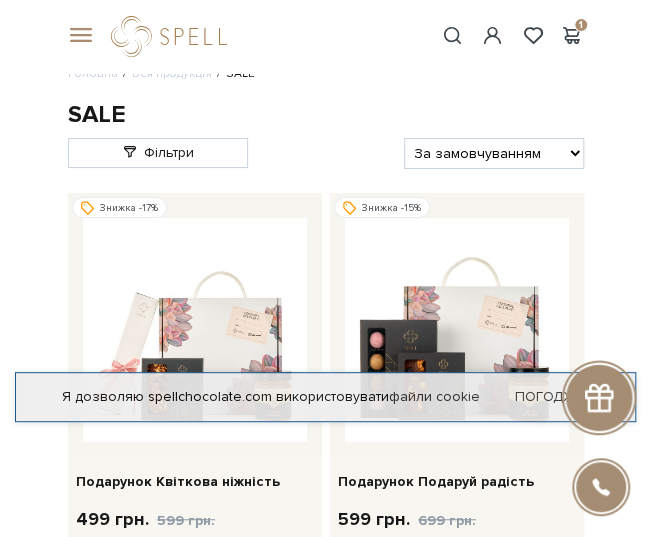 scroll, scrollTop: 0, scrollLeft: 0, axis: both 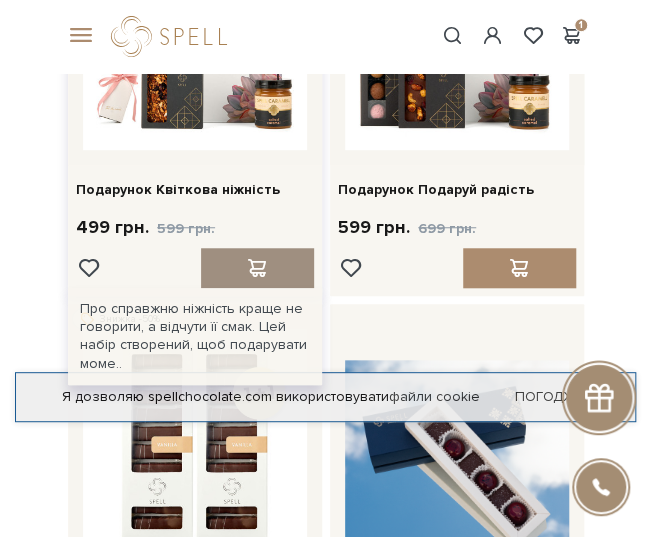 click at bounding box center (256, 268) 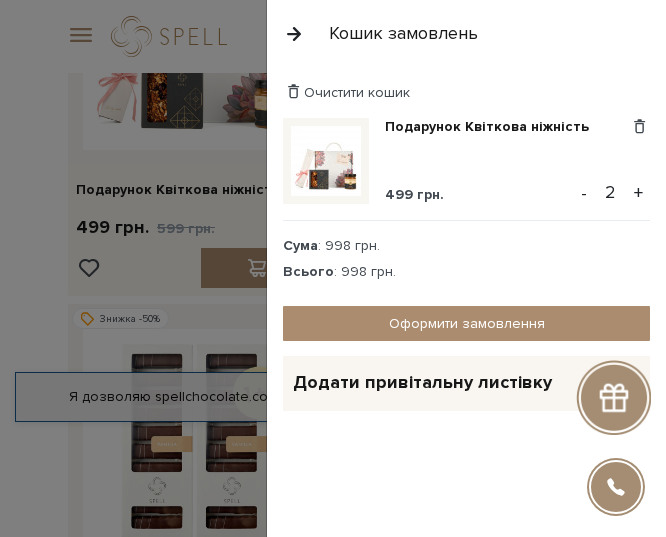 click at bounding box center [294, 33] 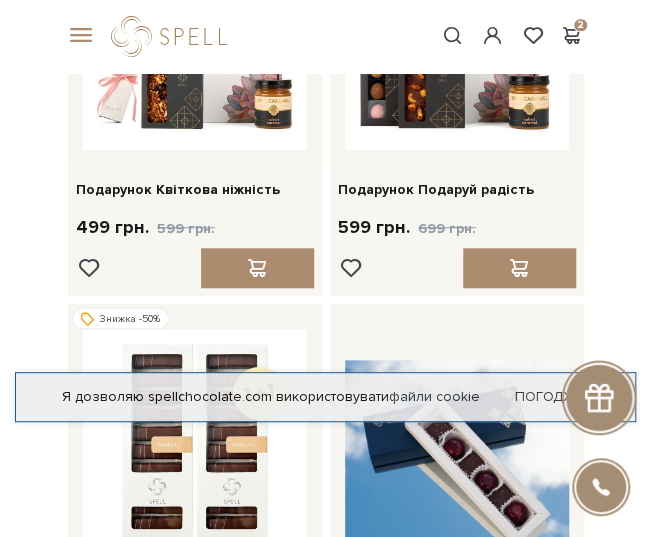 click on "#карамель
#Колекція до Дня Народження
#печиво
2" at bounding box center [326, 36] 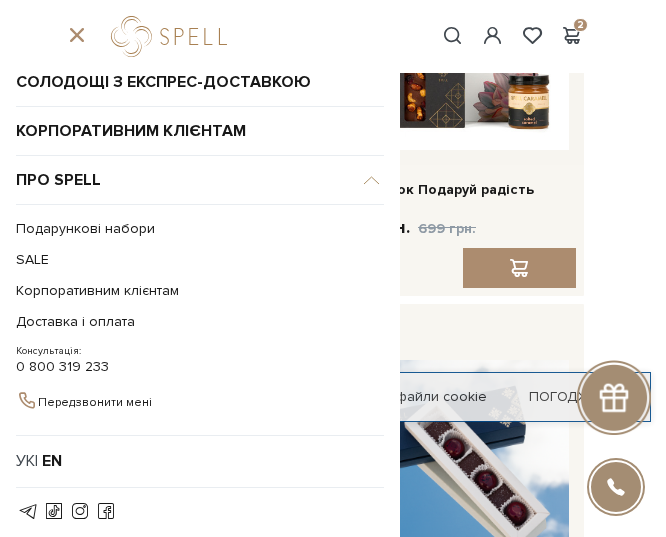 scroll, scrollTop: 100, scrollLeft: 0, axis: vertical 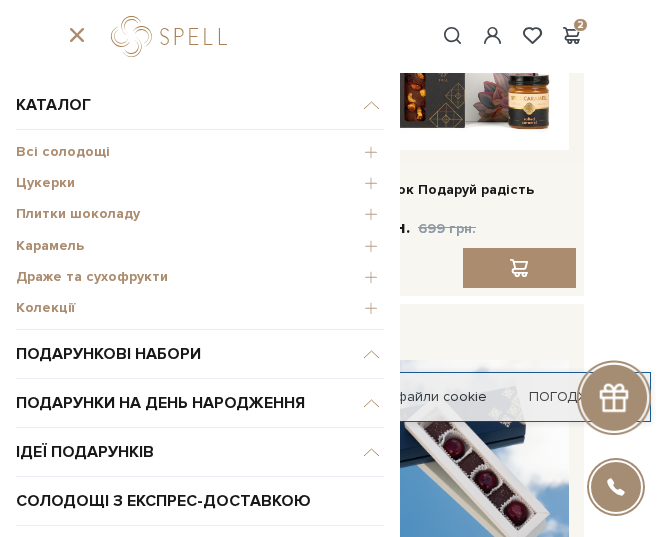 click on "Колекції" at bounding box center [200, 308] 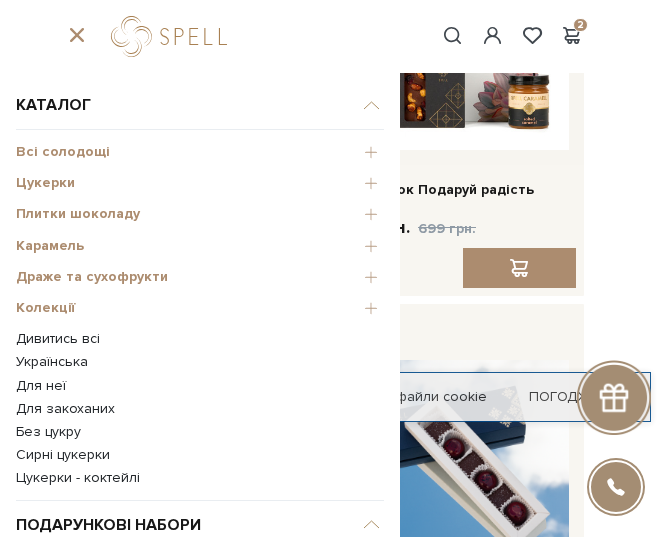 scroll, scrollTop: 100, scrollLeft: 0, axis: vertical 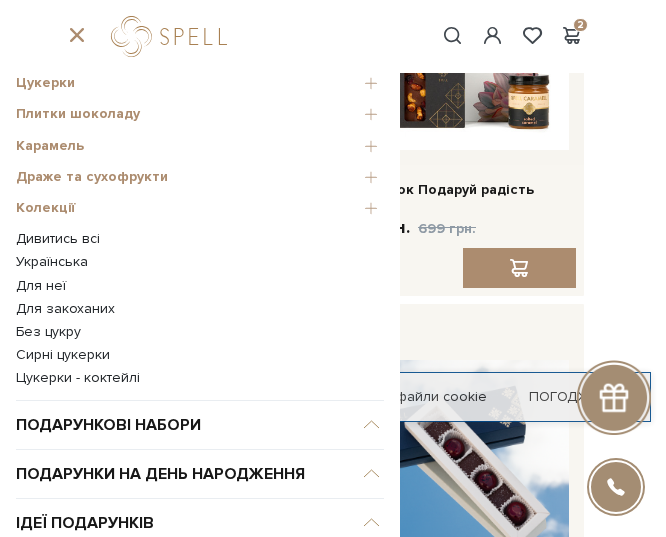 click on "Дивитись всі" at bounding box center [200, 239] 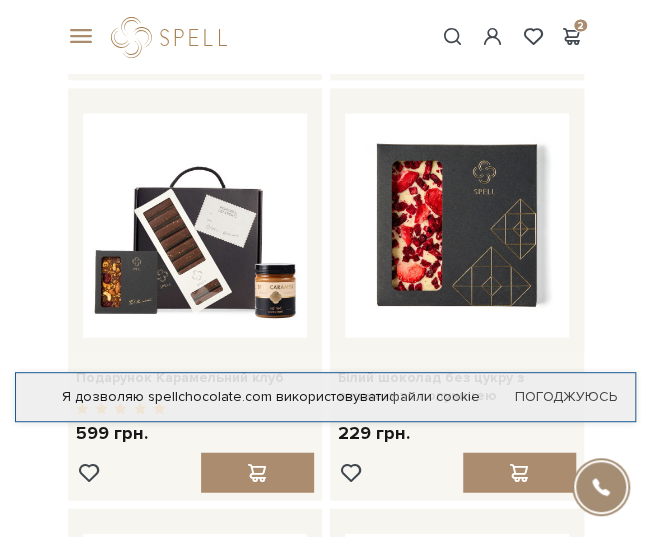 scroll, scrollTop: 0, scrollLeft: 0, axis: both 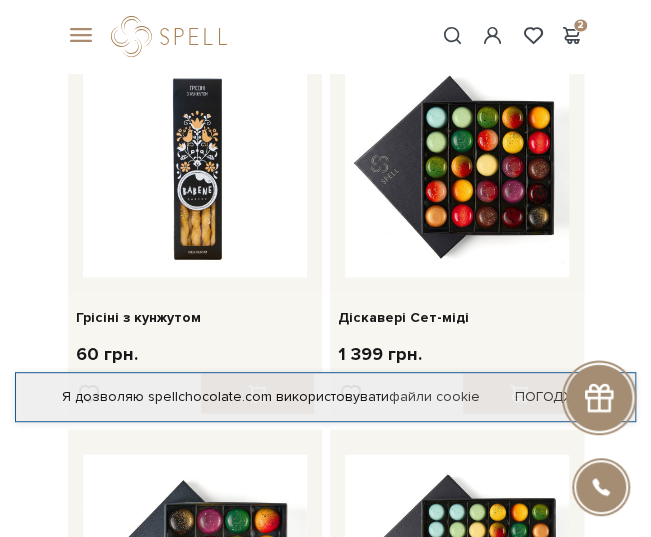 click on "Каталог
Всі солодощі
Дивитись всі 🎁Акція! Сети цукерок 1+1" at bounding box center (325, -2449) 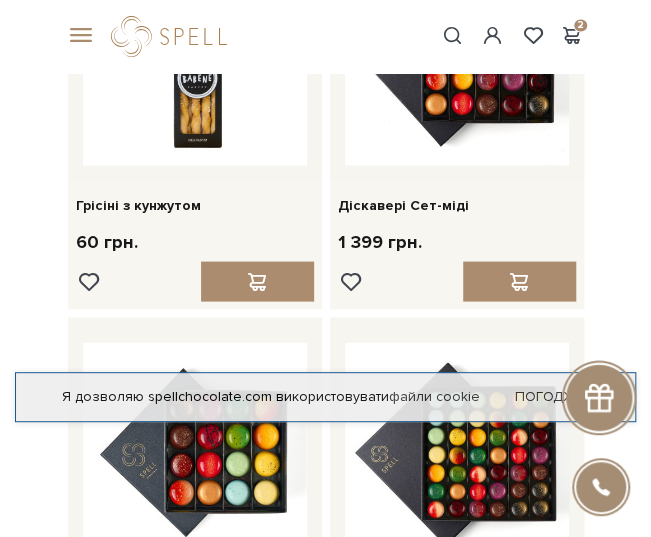 scroll, scrollTop: 2836, scrollLeft: 0, axis: vertical 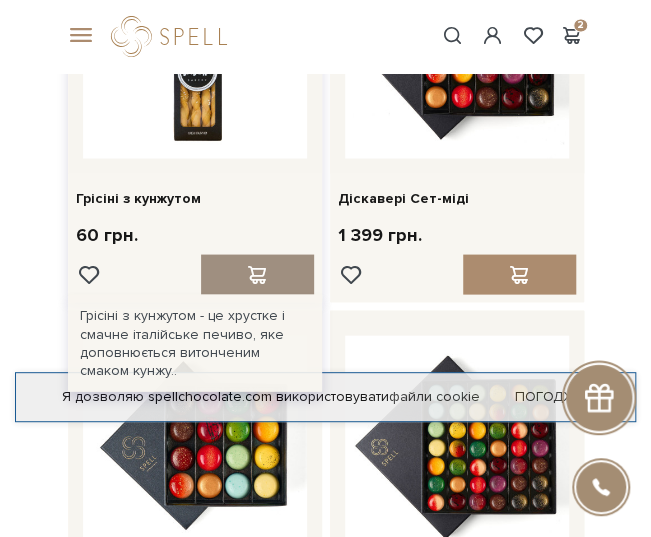 click at bounding box center (256, 274) 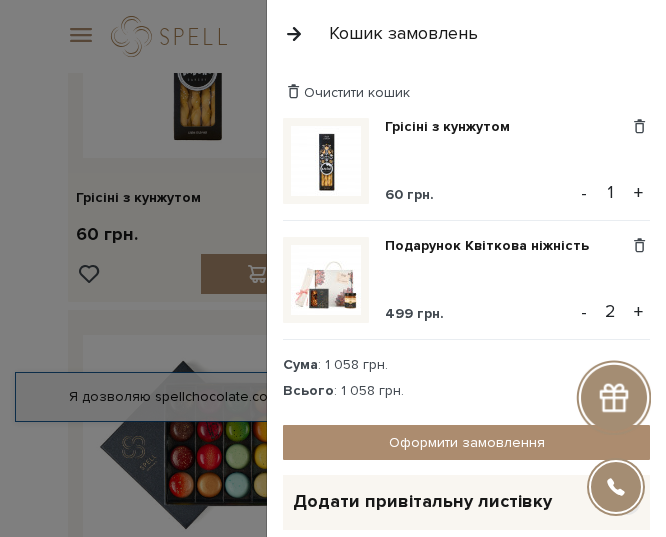 click at bounding box center (294, 33) 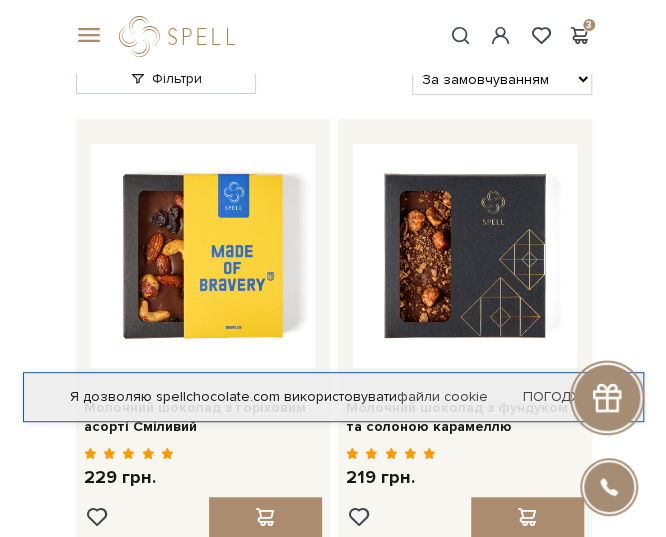scroll, scrollTop: 0, scrollLeft: 0, axis: both 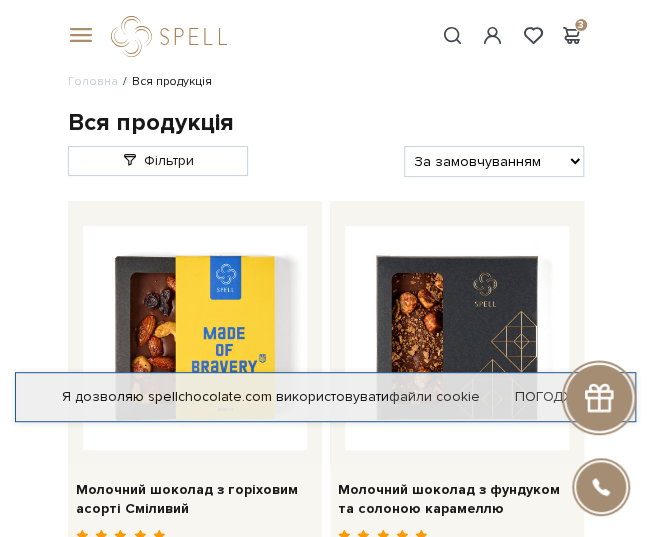 click at bounding box center (78, 36) 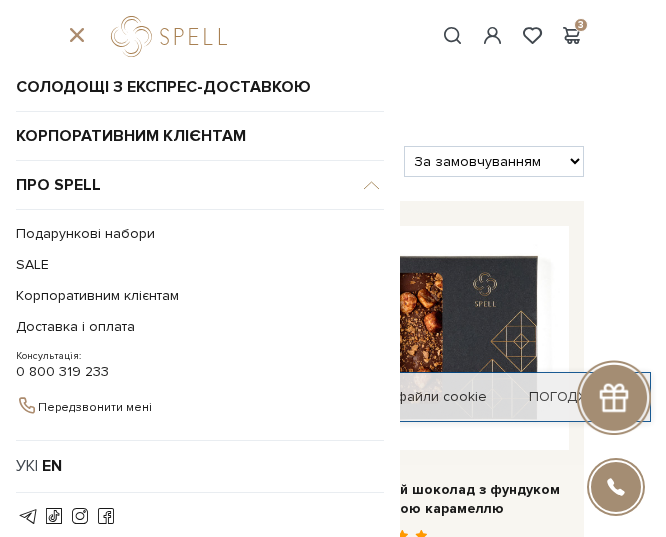 scroll, scrollTop: 93, scrollLeft: 0, axis: vertical 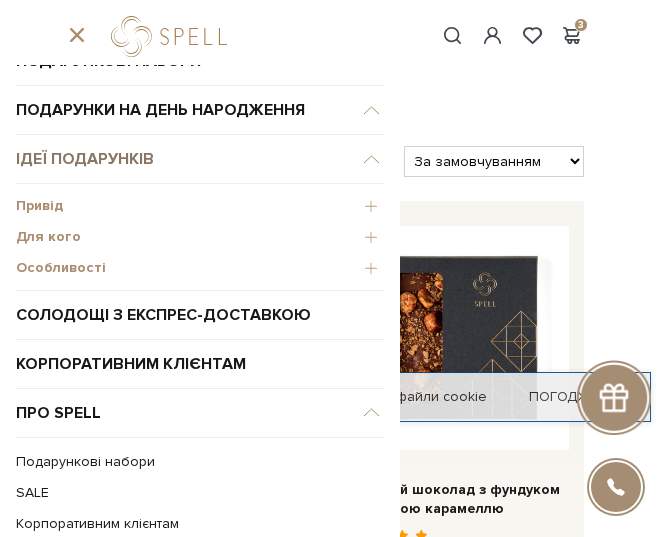 click on "Ідеї подарунків" at bounding box center (200, 159) 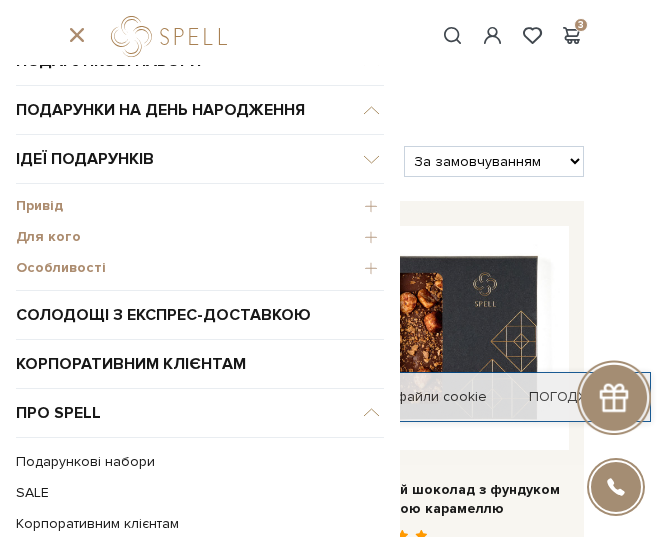 click on "Привід" at bounding box center (200, 206) 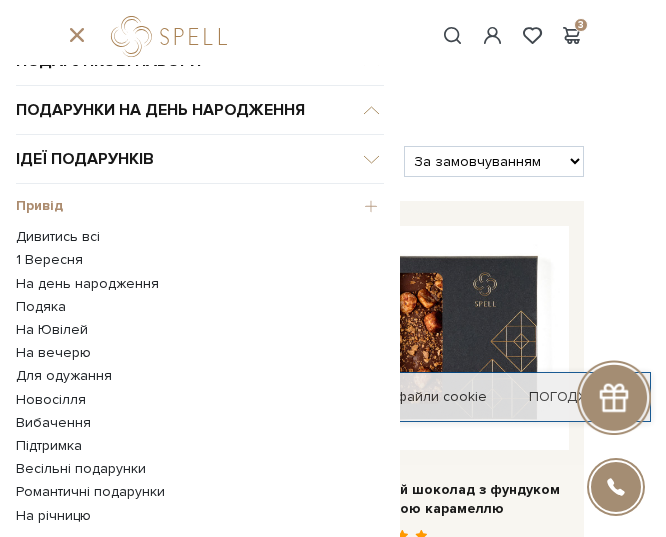 click on "На день народження" at bounding box center [200, 284] 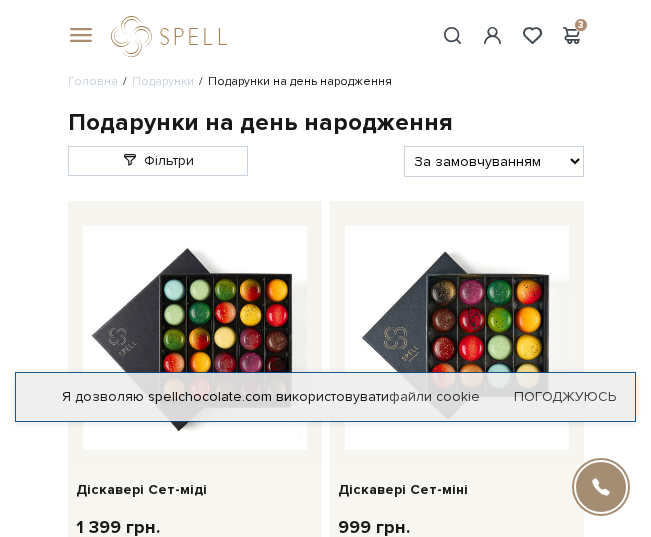 scroll, scrollTop: 0, scrollLeft: 0, axis: both 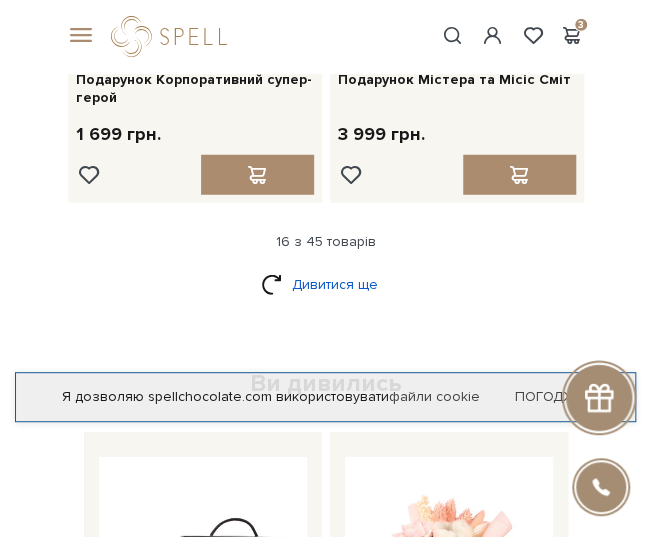 click on "Дивитися ще" at bounding box center (326, 284) 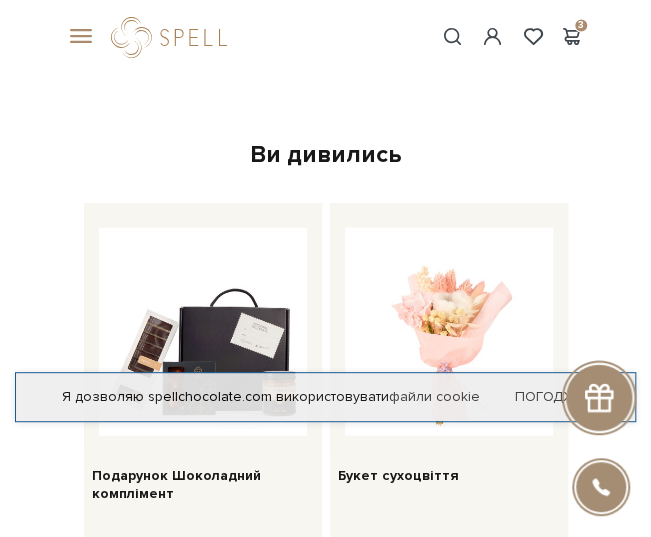 scroll, scrollTop: 7047, scrollLeft: 0, axis: vertical 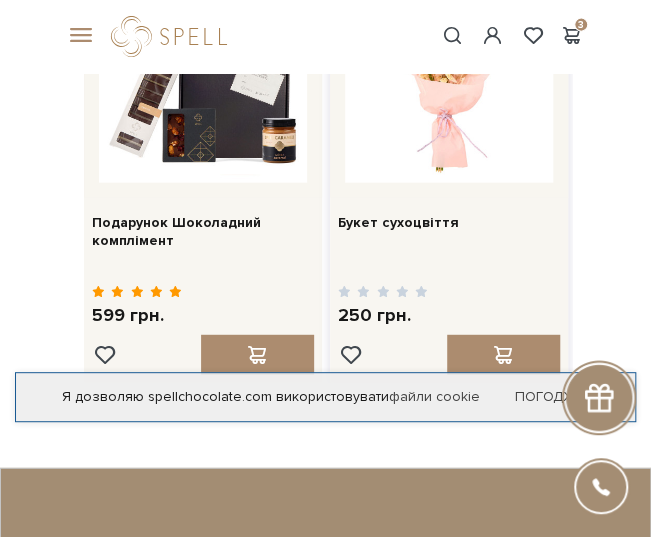 click at bounding box center (449, 79) 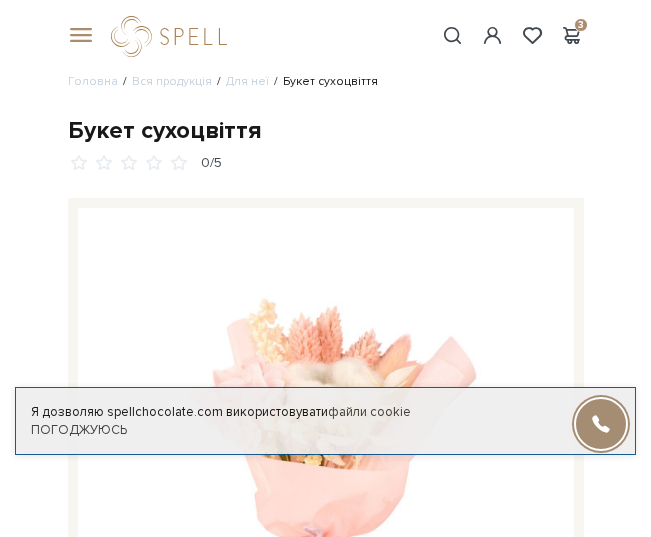 scroll, scrollTop: 0, scrollLeft: 0, axis: both 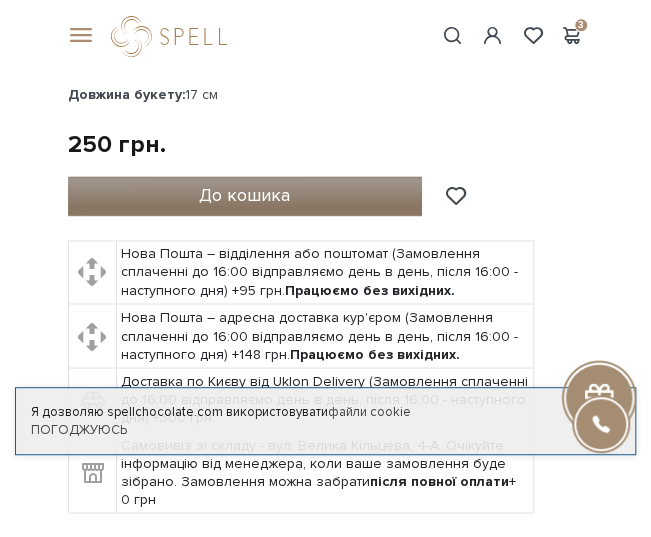 click on "До кошика" at bounding box center [245, 196] 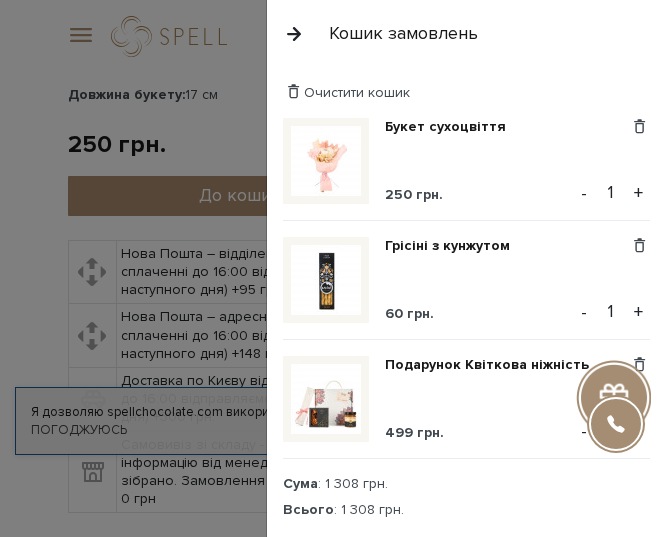 click at bounding box center [294, 33] 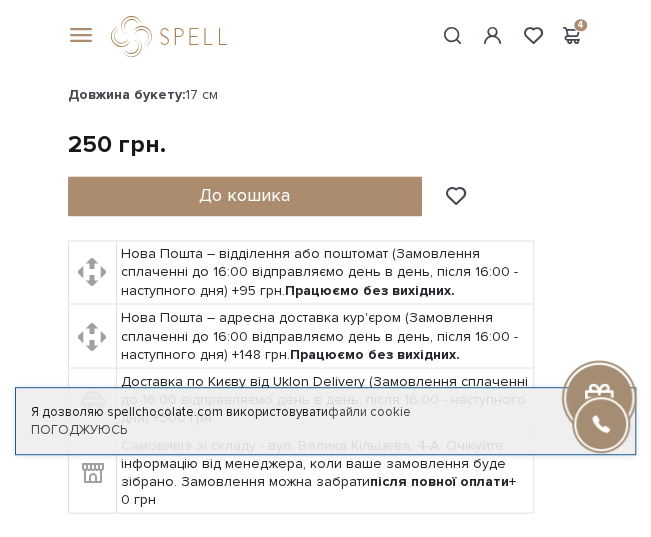 click at bounding box center [78, 36] 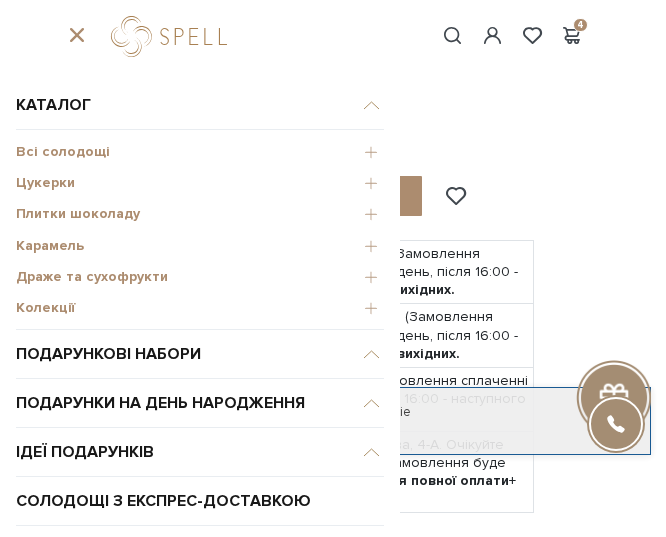 click on "Драже та сухофрукти" at bounding box center (200, 277) 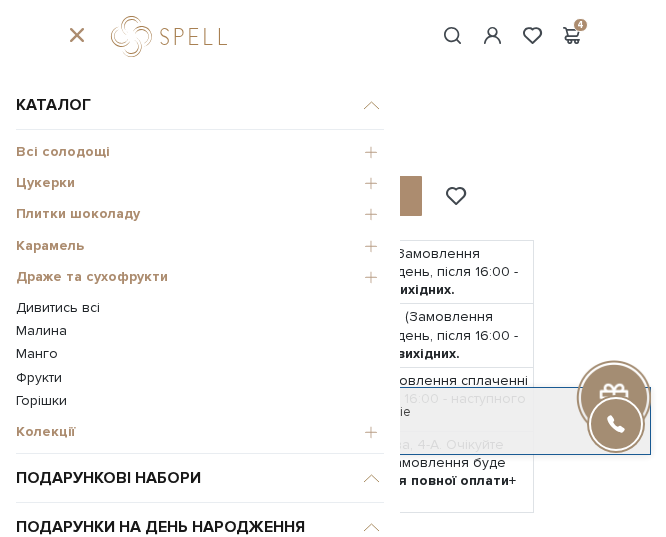click on "Колекції" at bounding box center [200, 432] 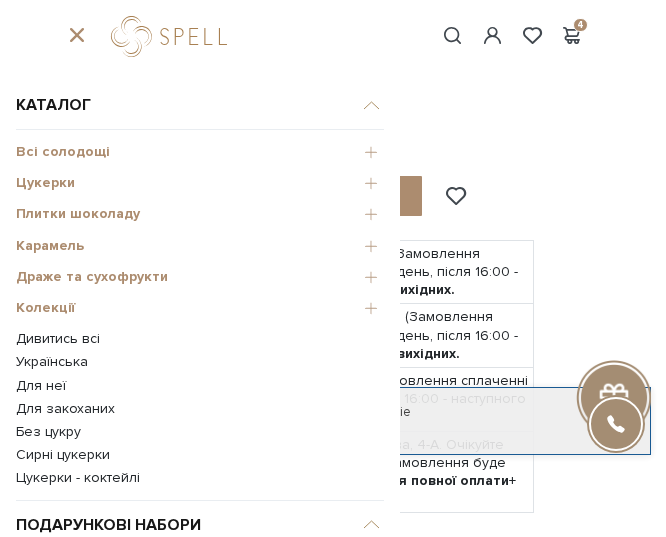 scroll, scrollTop: 100, scrollLeft: 0, axis: vertical 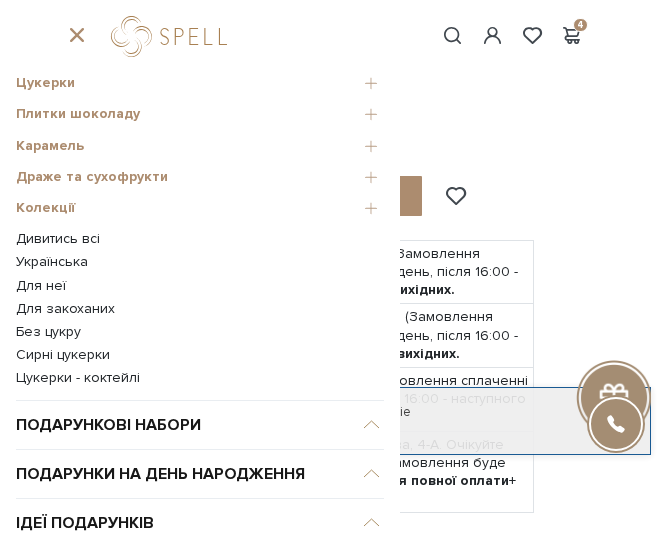 click on "Драже та сухофрукти" at bounding box center (200, 177) 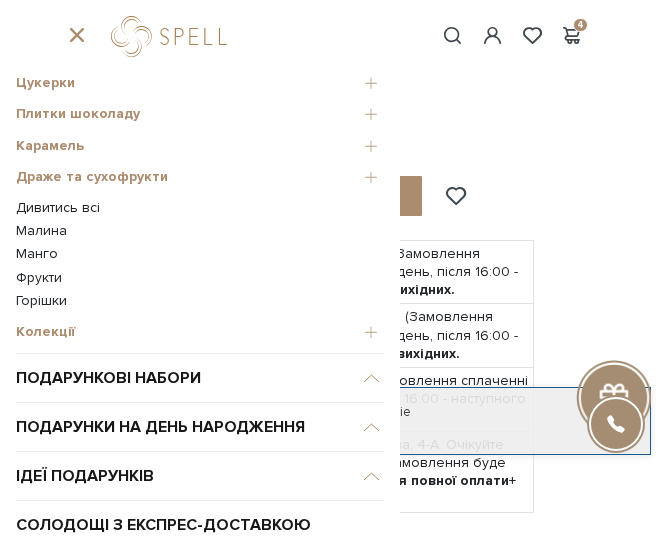 click on "Дивитись всі" at bounding box center (200, 208) 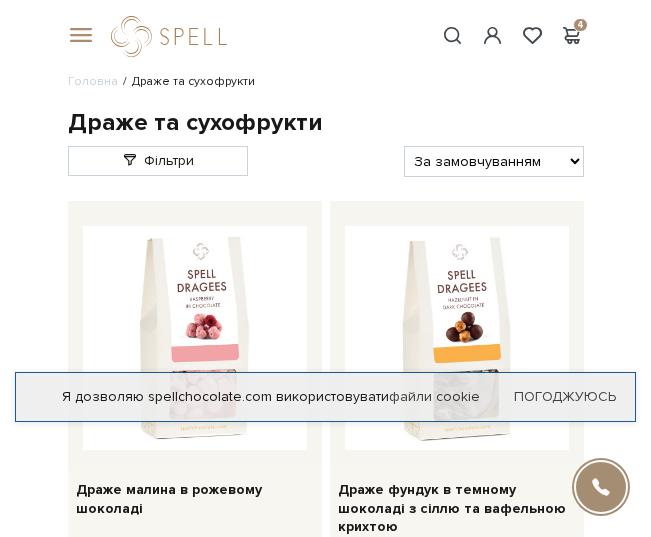 scroll, scrollTop: 0, scrollLeft: 0, axis: both 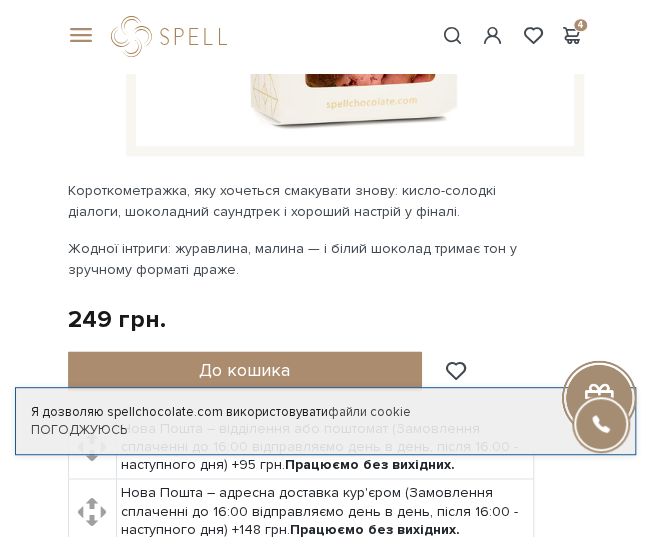 click on "Каталог
Всі солодощі
Дивитись всі 🎁Акція! Сети цукерок 1+1" at bounding box center [325, 1605] 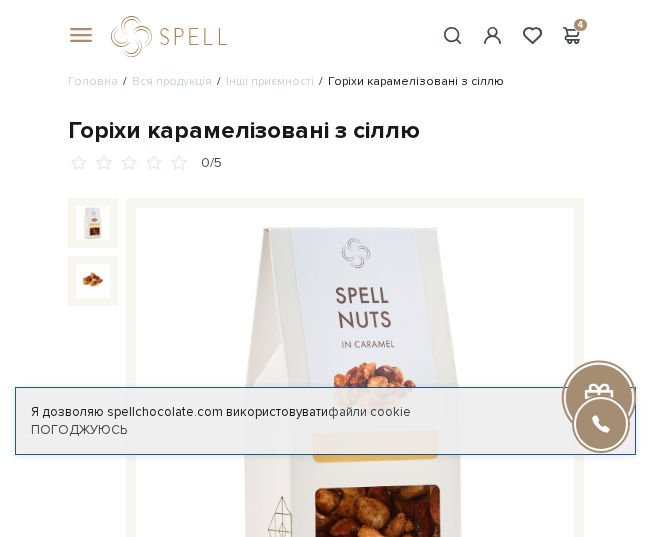 scroll, scrollTop: 682, scrollLeft: 0, axis: vertical 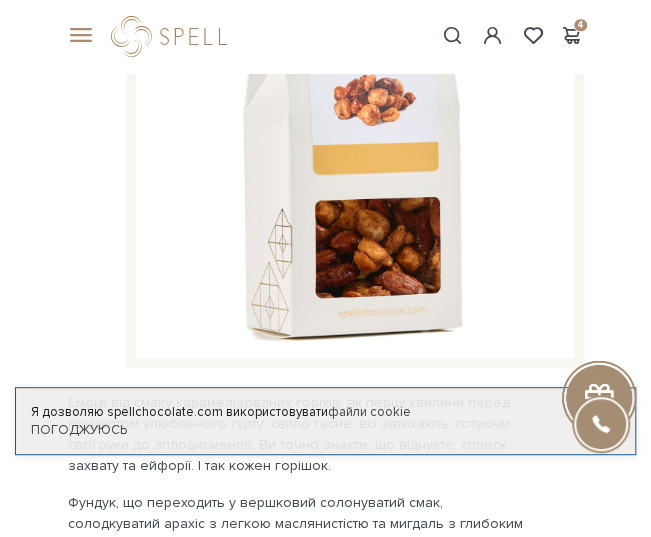 click on "Каталог
Всі солодощі
Дивитись всі 🎁Акція! Сети цукерок 1+1" at bounding box center (325, 1939) 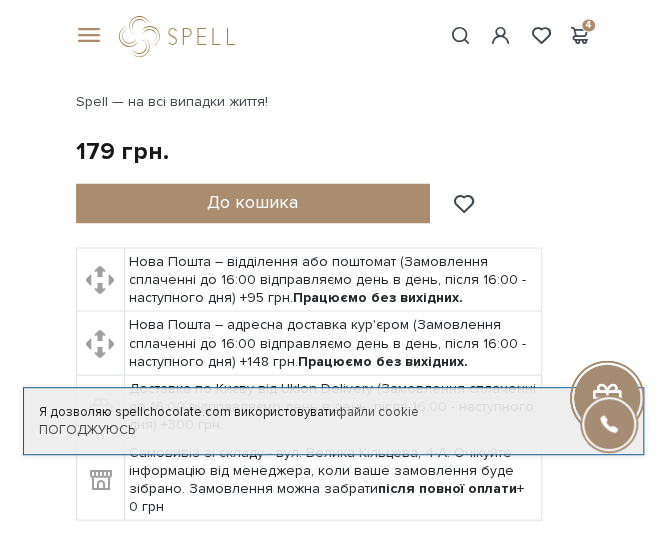 scroll, scrollTop: 679, scrollLeft: 0, axis: vertical 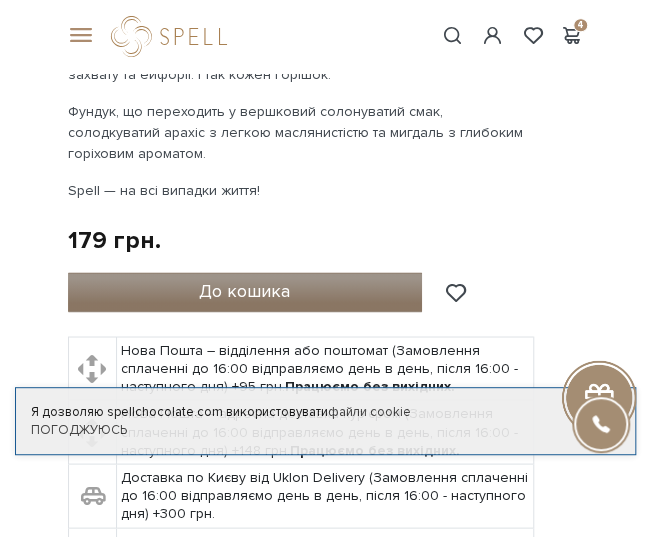 click on "До кошика" at bounding box center (244, 291) 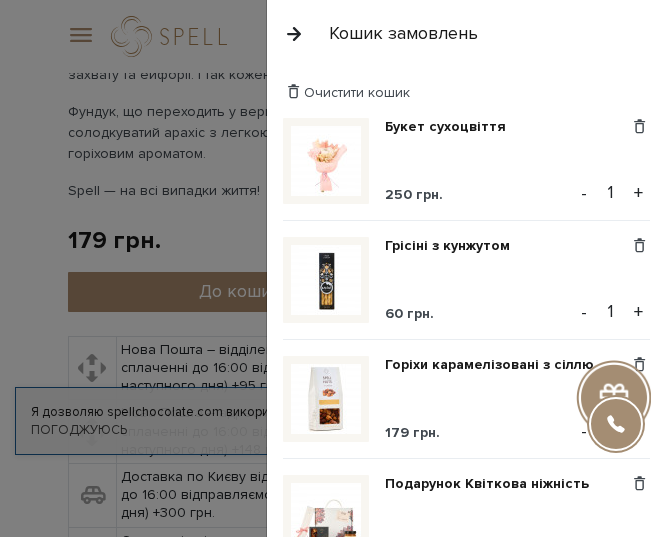 click at bounding box center [294, 33] 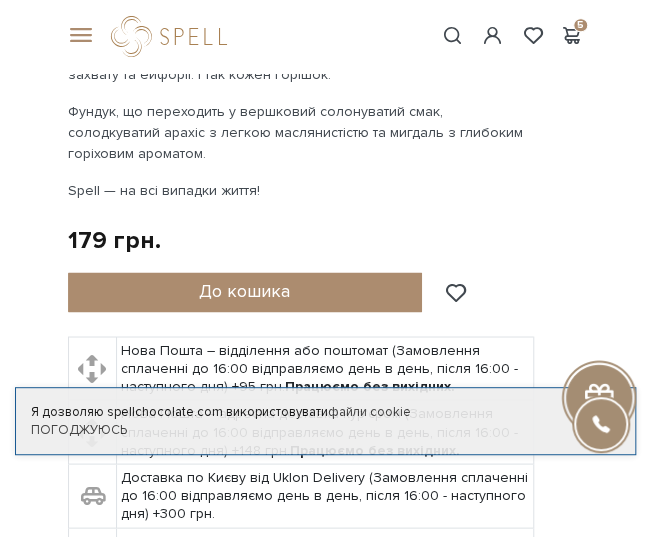 click at bounding box center [78, 36] 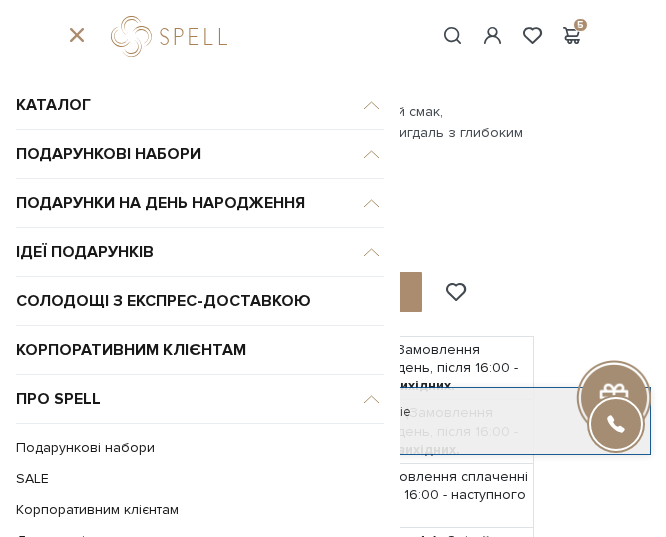 click on "Емоції від смаку карамелізованих горіхів, як перші хвилини перед концертом улюбленого гурту: світло гасне, всі затихають, готуючи свої руки до аплодисментів. Ви точно знаєте, що відчуєте: сплеск захвату та ейфорії. І так кожен горішок.  Фундук, що переходить у вершковий солонуватий смак, солодкуватий арахіс з легкою маслянистістю та мигдаль з глибоким горіховим ароматом.  Spell — на всі випадки життя!" at bounding box center (302, 101) 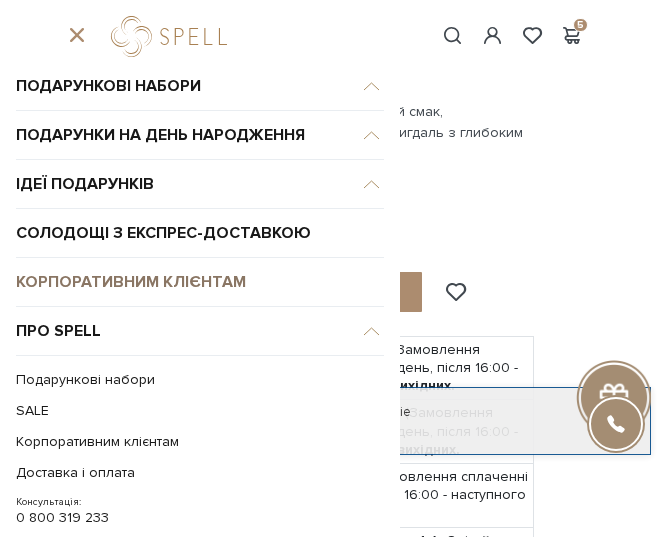 scroll, scrollTop: 100, scrollLeft: 0, axis: vertical 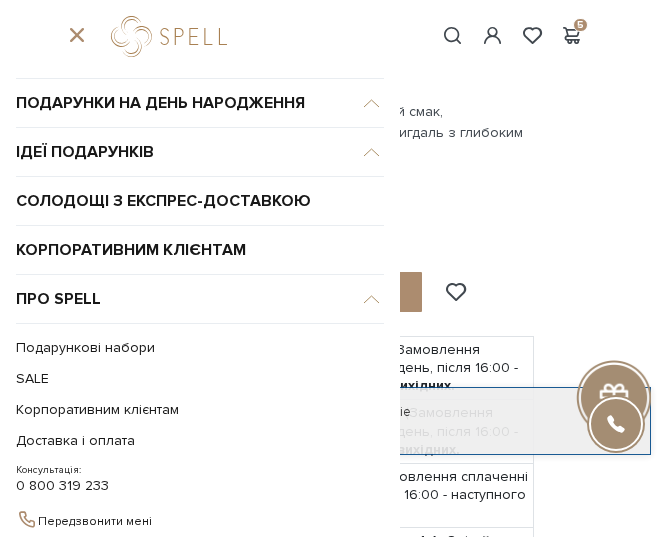 click on "Горіхи карамелізовані з сіллю" at bounding box center [326, 305] 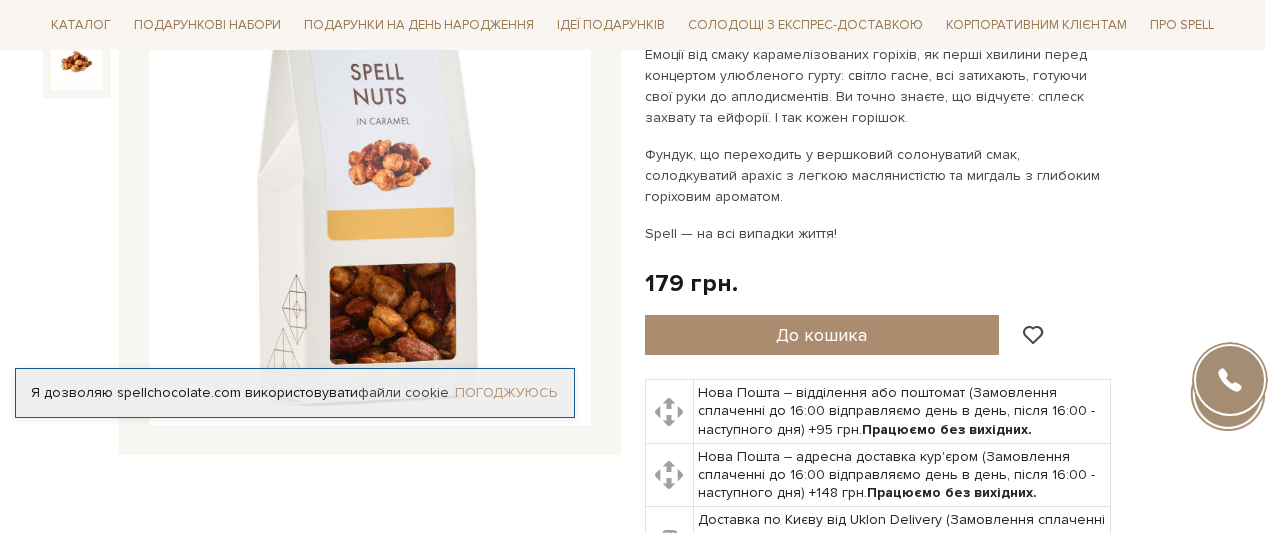click on "Погоджуюсь" at bounding box center (506, 393) 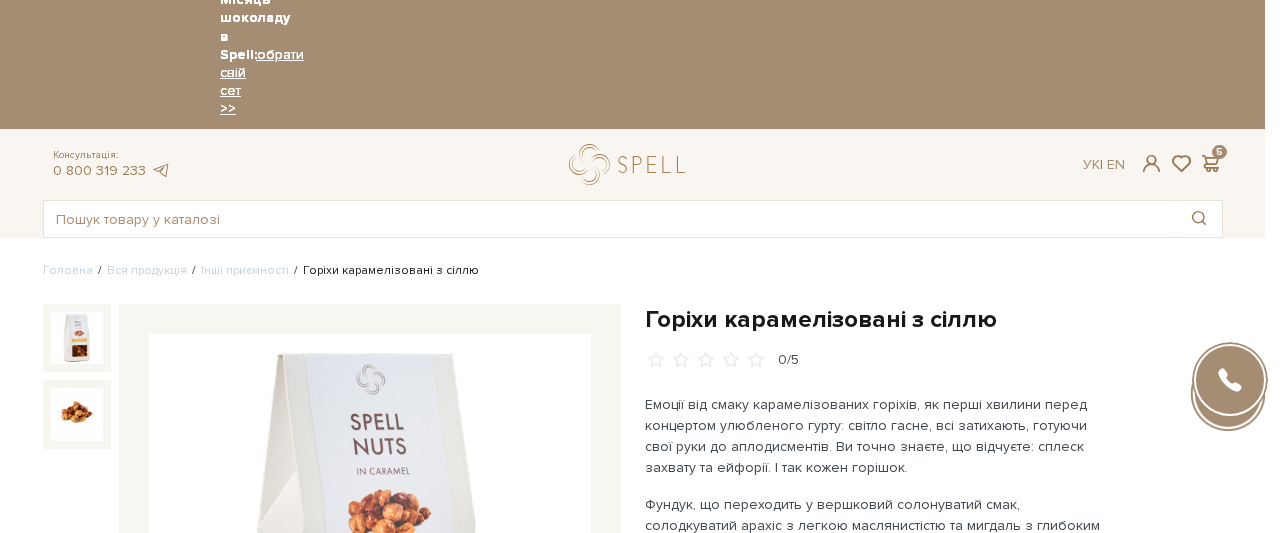 scroll, scrollTop: 0, scrollLeft: 0, axis: both 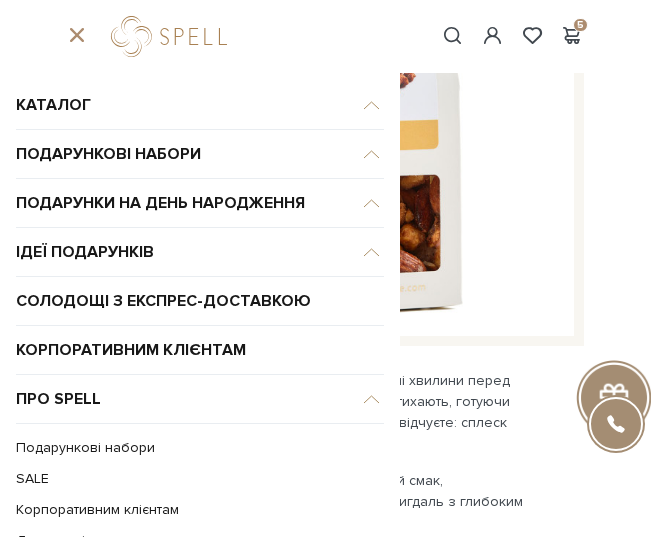 click on "Каталог
Всі солодощі
Дивитись всі 🎁Акція! Сети цукерок 1+1" at bounding box center (333, 1867) 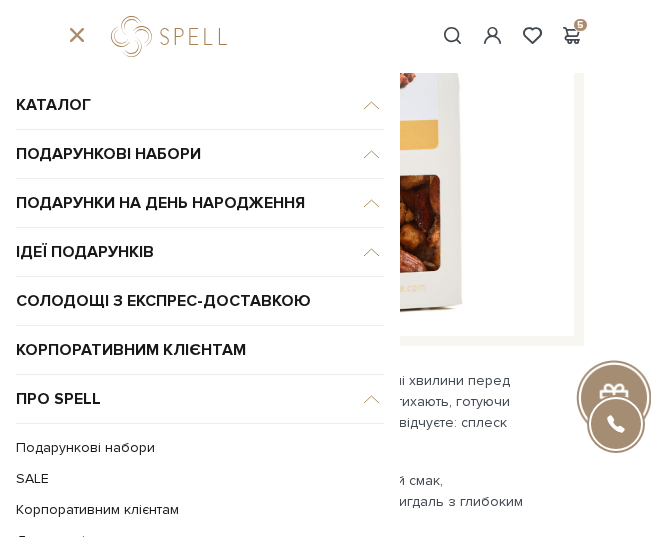 drag, startPoint x: 587, startPoint y: 187, endPoint x: 574, endPoint y: 179, distance: 15.264338 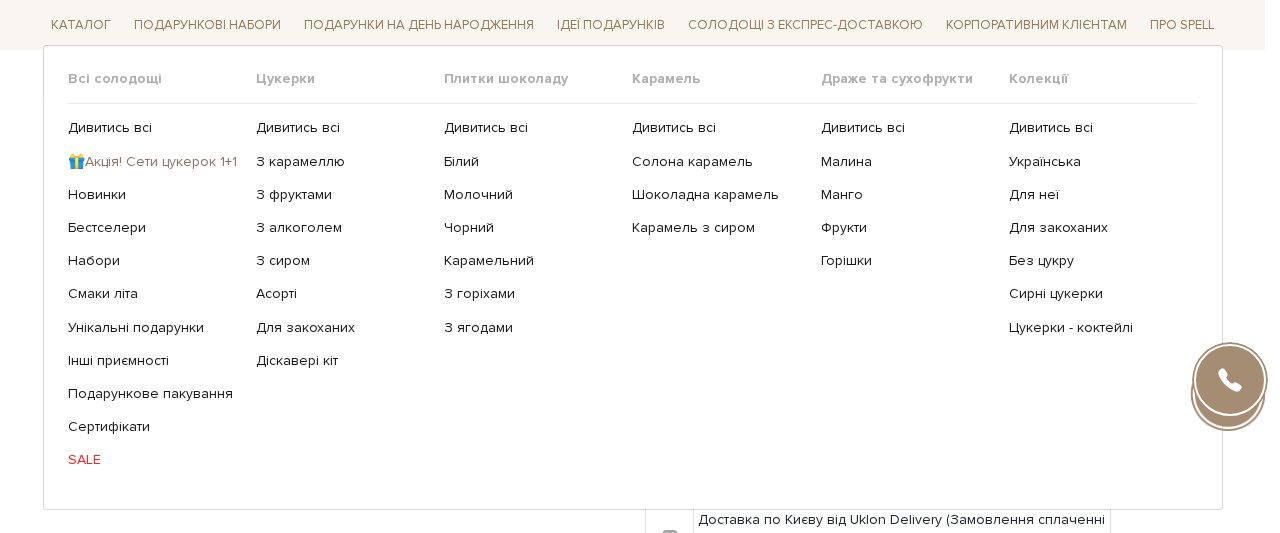 click on "🎁Акція! Сети цукерок 1+1" at bounding box center (154, 161) 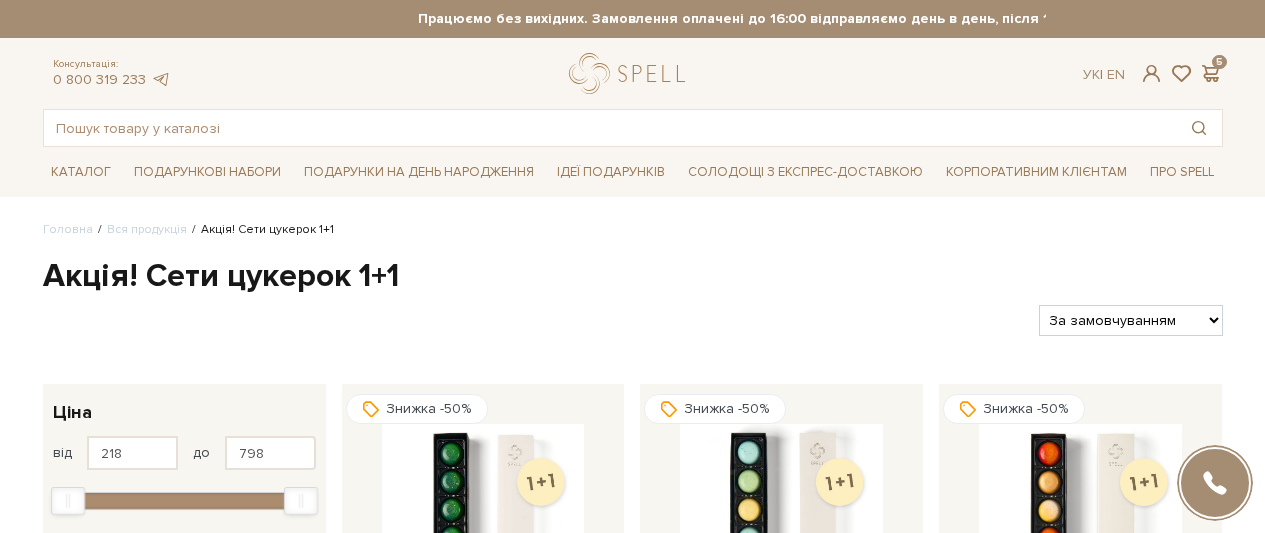 scroll, scrollTop: 0, scrollLeft: 0, axis: both 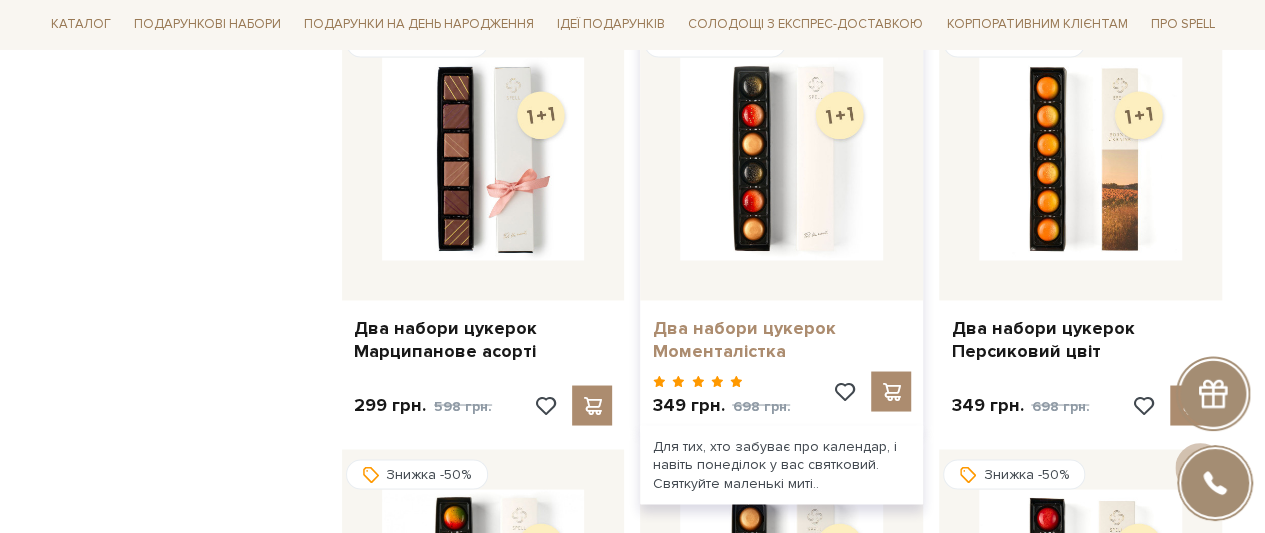 click on "Два набори цукерок Моменталістка" at bounding box center [781, 339] 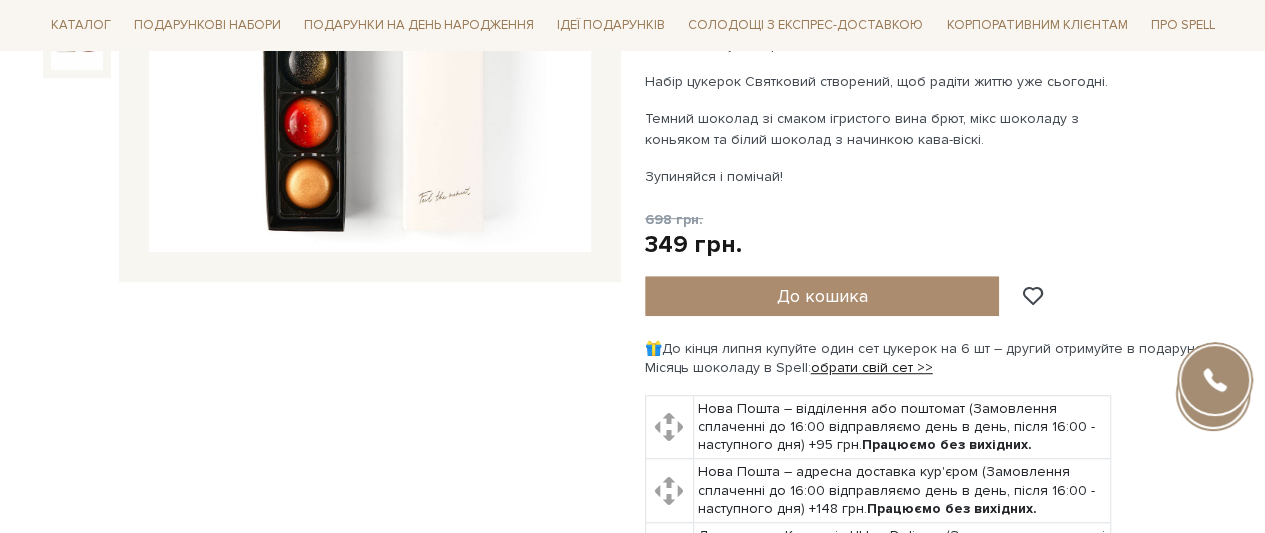 scroll, scrollTop: 684, scrollLeft: 0, axis: vertical 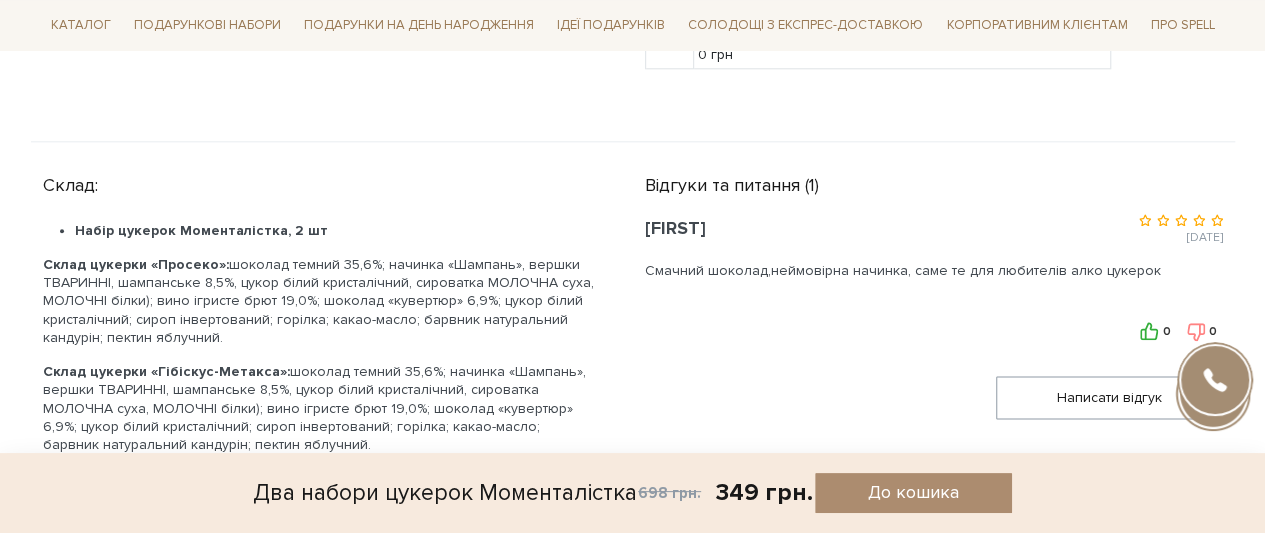 click on "Подарункові набори
SALE
Корпоративним клієнтам
Доставка і оплата
Консультація: 0 800 319 233
Передзвонити мені
Ук                 |
En
|
🎁До кінця липня купуйте один сет цукерок на 6 шт – другий отримуйте в подарунок! Місяць шоколаду в Spell:  обрати свій сет >>
обрати свій сет >>" at bounding box center (632, 926) 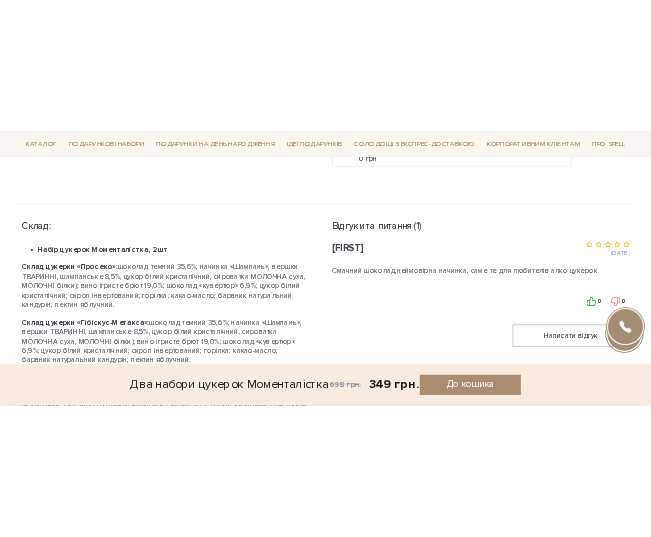 scroll, scrollTop: 1076, scrollLeft: 0, axis: vertical 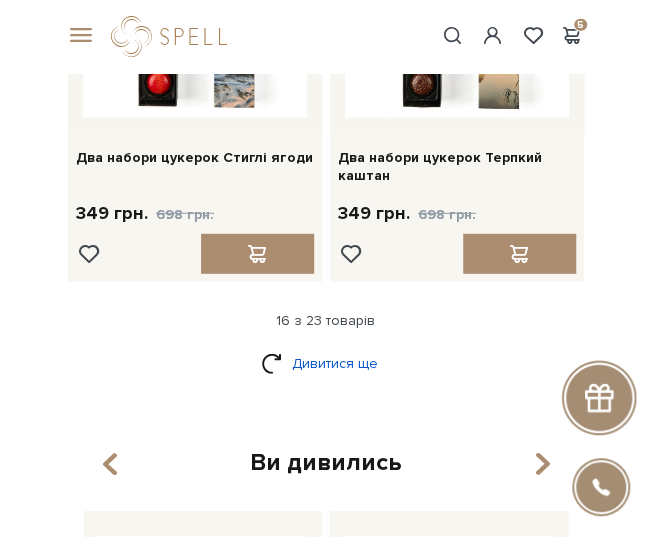 click on "Дивитися ще" at bounding box center (326, 363) 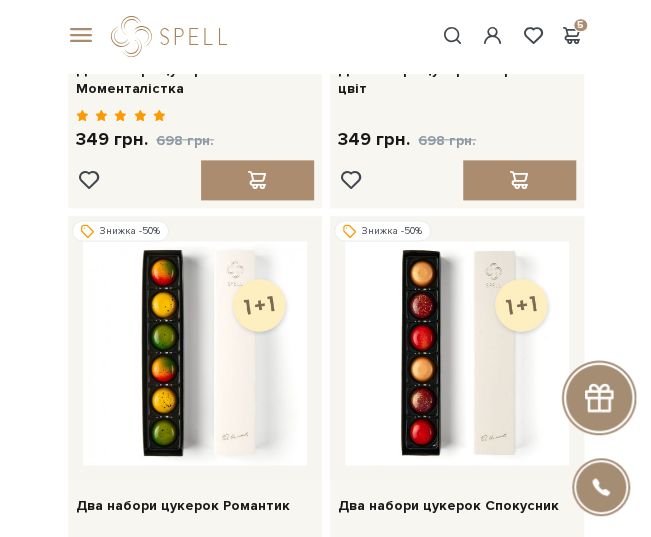 scroll, scrollTop: 2647, scrollLeft: 0, axis: vertical 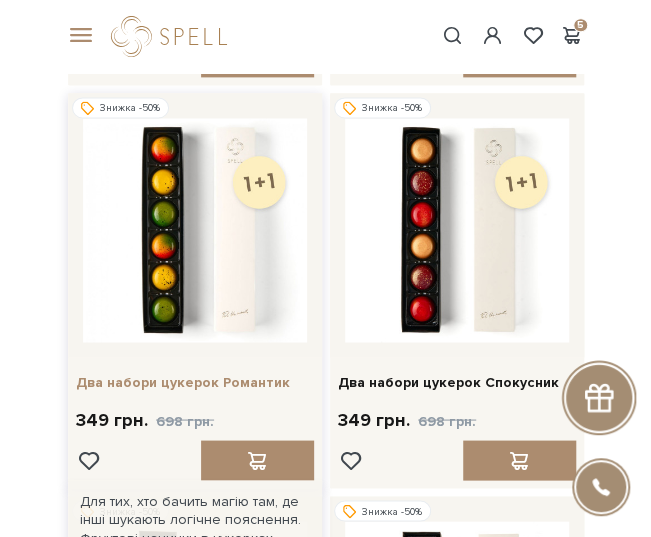 click on "Два набори цукерок Романтик" at bounding box center (195, 382) 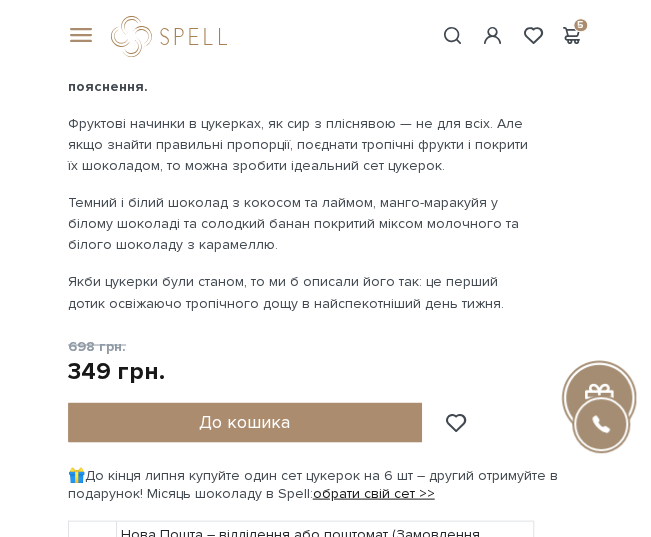 scroll, scrollTop: 0, scrollLeft: 0, axis: both 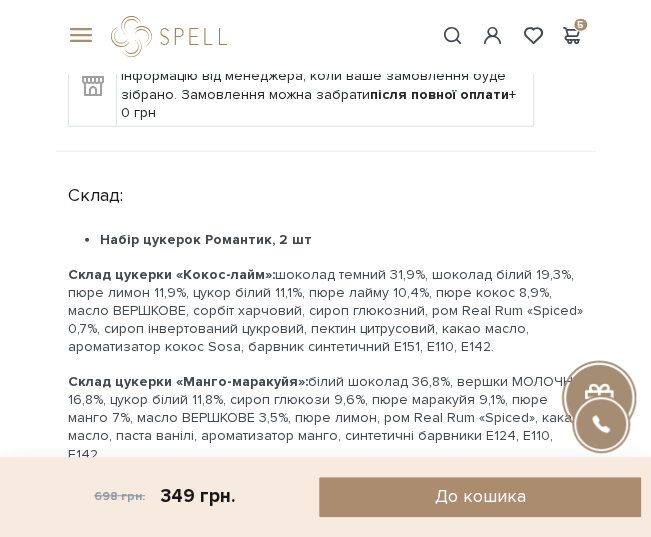 drag, startPoint x: 652, startPoint y: 33, endPoint x: 623, endPoint y: 201, distance: 170.4846 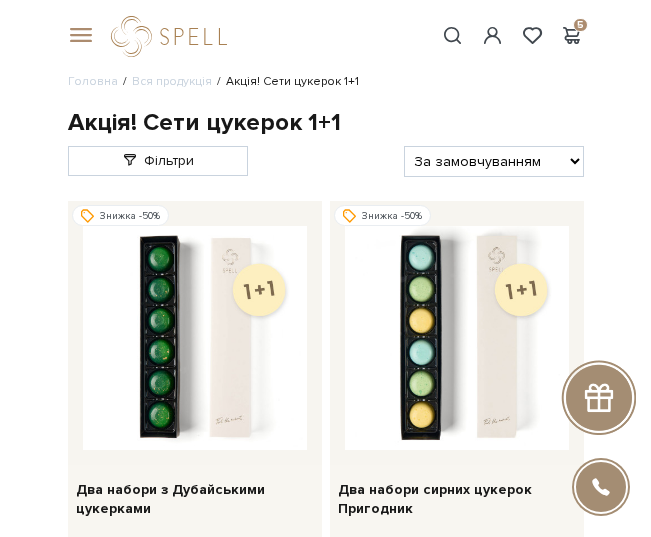 scroll, scrollTop: 2228, scrollLeft: 0, axis: vertical 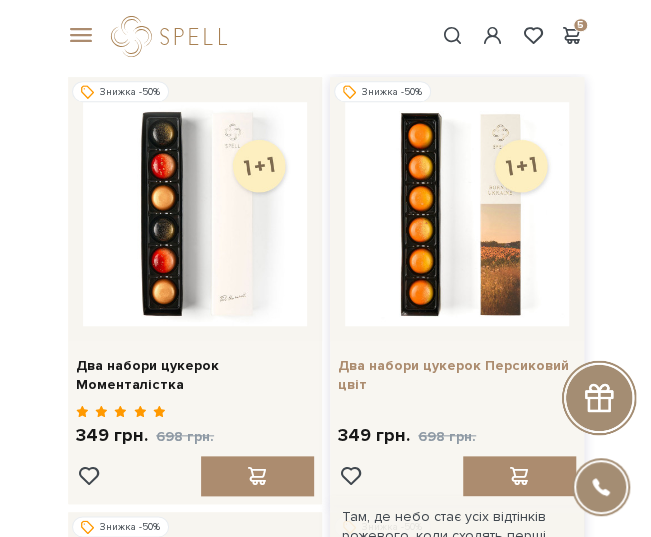 click on "Два набори цукерок Персиковий цвіт" at bounding box center (457, 375) 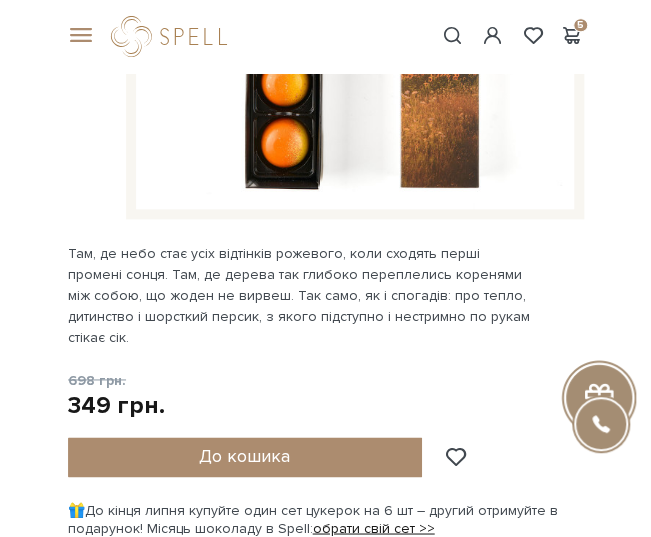 scroll, scrollTop: 634, scrollLeft: 0, axis: vertical 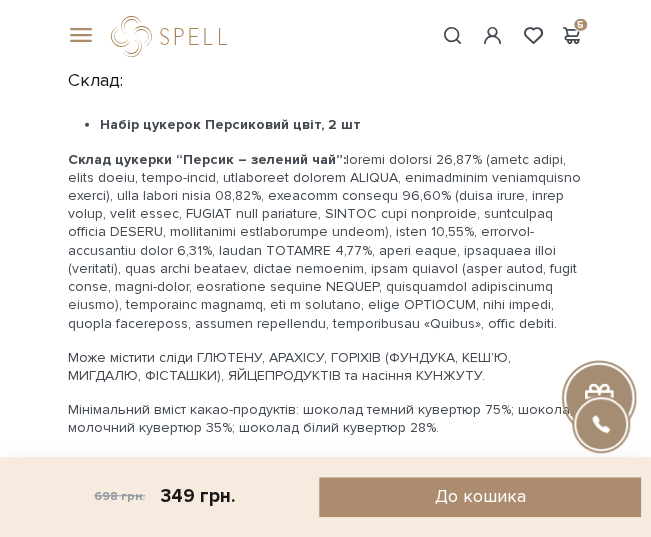 click on "Каталог
Всі солодощі
Дивитись всі 🎁Акція! Сети цукерок 1+1" at bounding box center [325, 798] 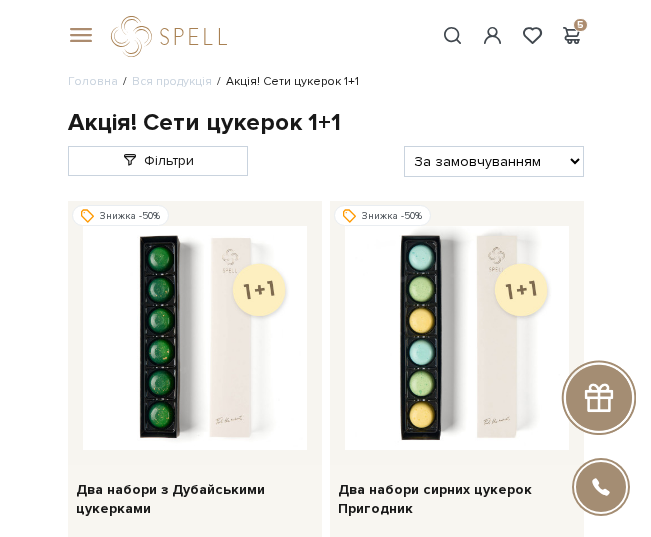 scroll, scrollTop: 754, scrollLeft: 0, axis: vertical 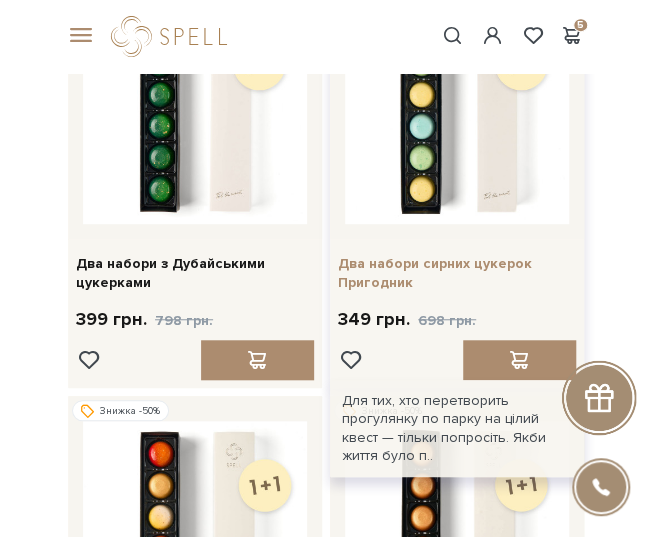 click on "Два набори сирних цукерок Пригодник" at bounding box center (457, 273) 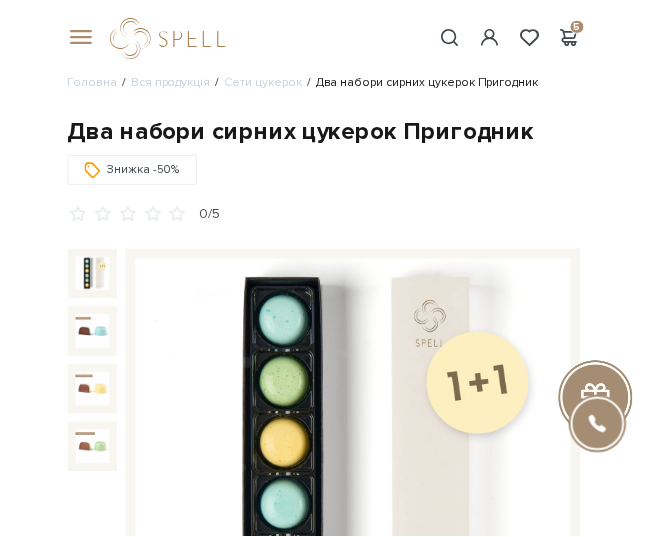 scroll, scrollTop: 0, scrollLeft: 0, axis: both 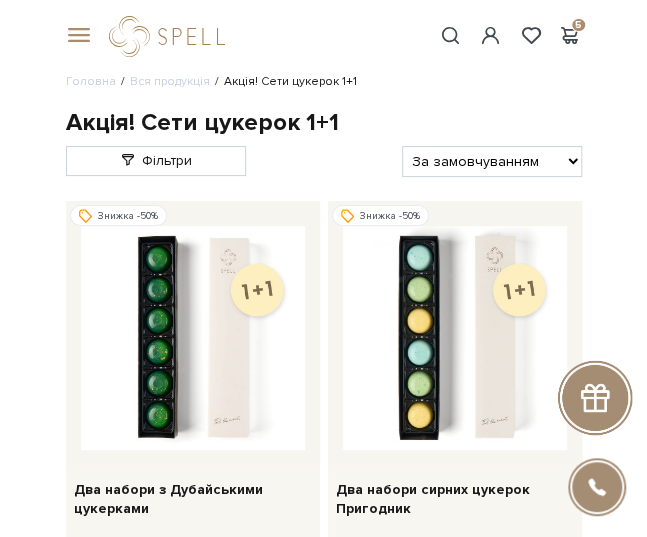 click at bounding box center [76, 36] 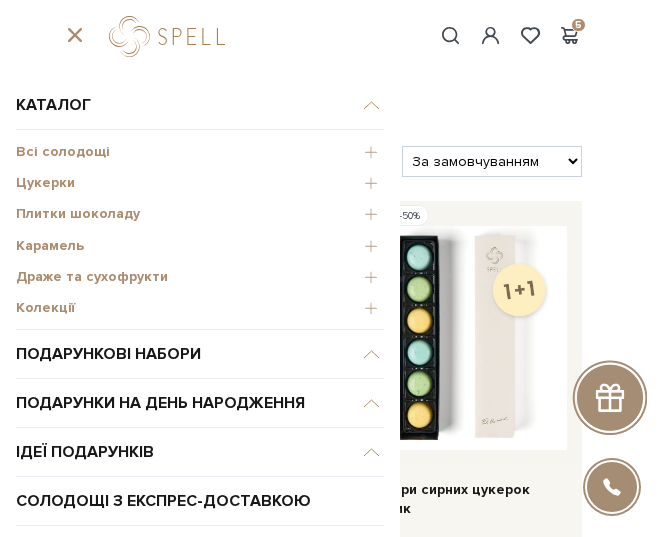 click on "Драже та сухофрукти" at bounding box center (200, 277) 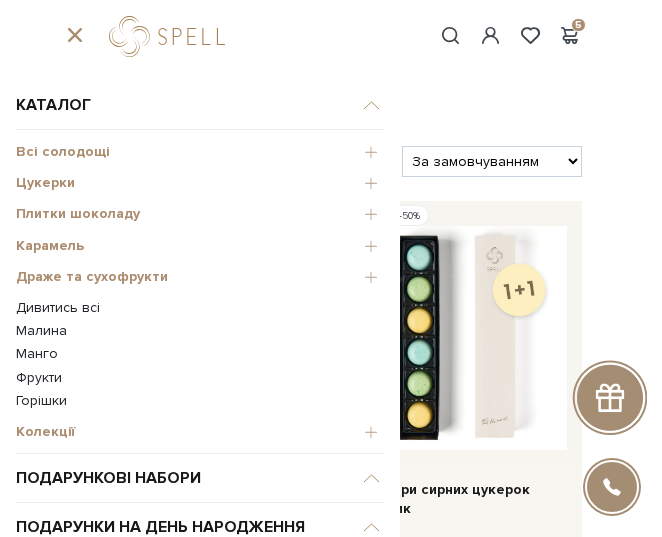 click on "Дивитись всі" at bounding box center [200, 308] 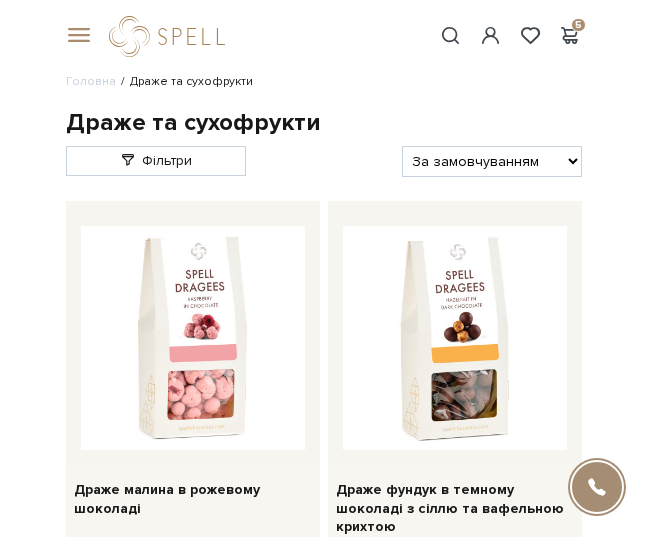 scroll, scrollTop: 0, scrollLeft: 0, axis: both 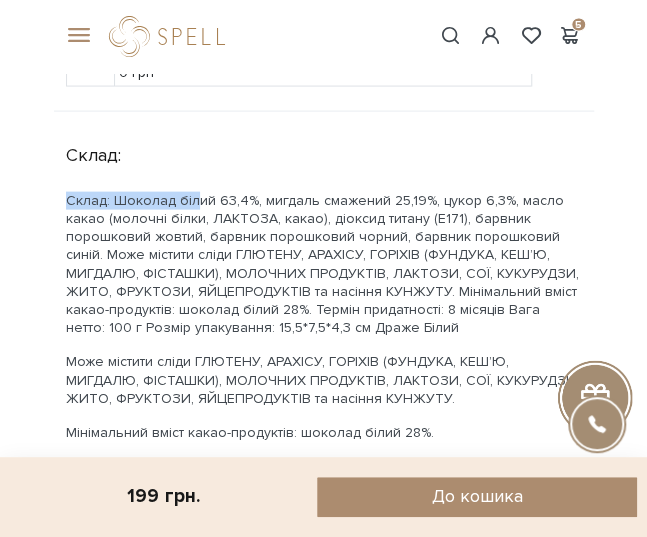 drag, startPoint x: 64, startPoint y: 200, endPoint x: 198, endPoint y: 195, distance: 134.09325 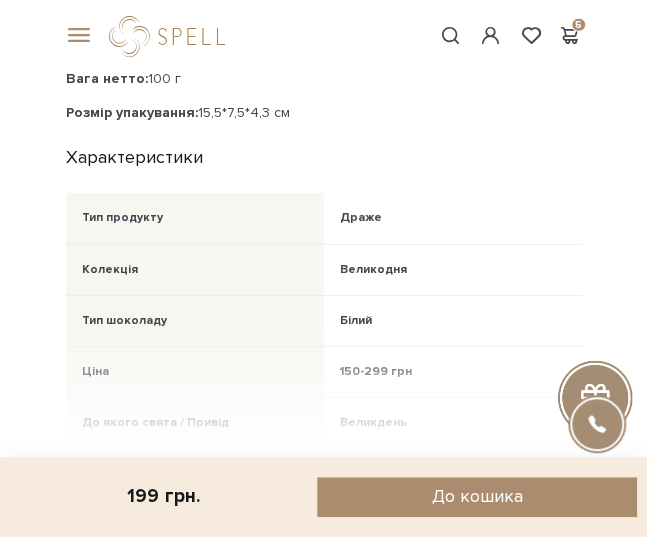 scroll, scrollTop: 1451, scrollLeft: 0, axis: vertical 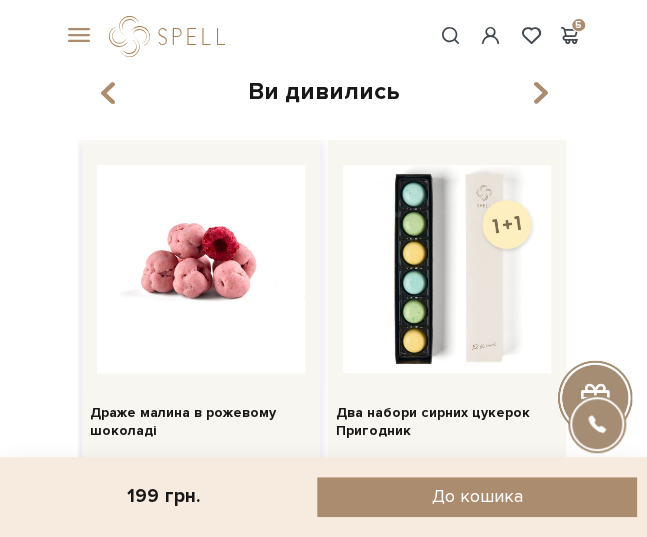 click at bounding box center (201, 269) 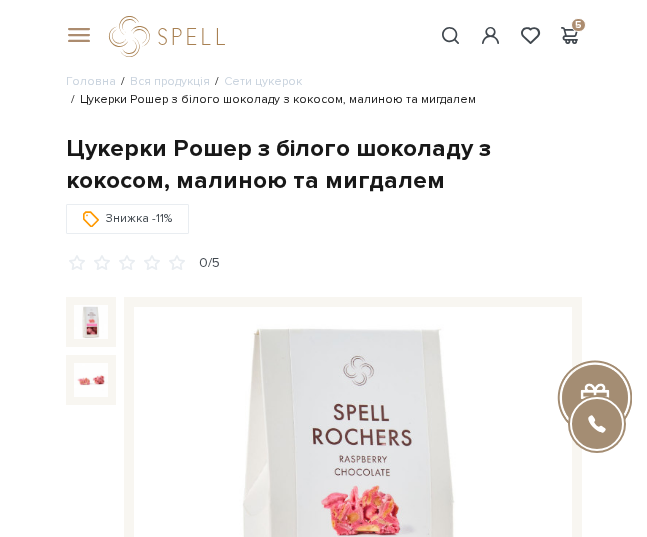 scroll, scrollTop: 398, scrollLeft: 0, axis: vertical 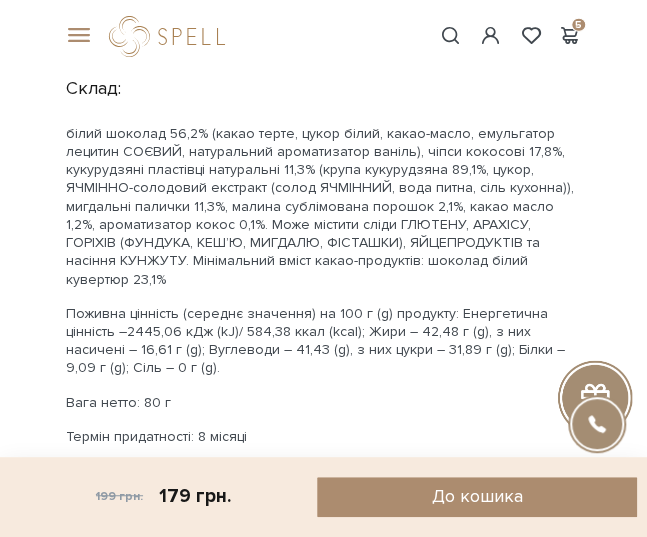click on "Каталог
Всі солодощі
Дивитись всі 🎁Акція! Сети цукерок 1+1" at bounding box center [323, 863] 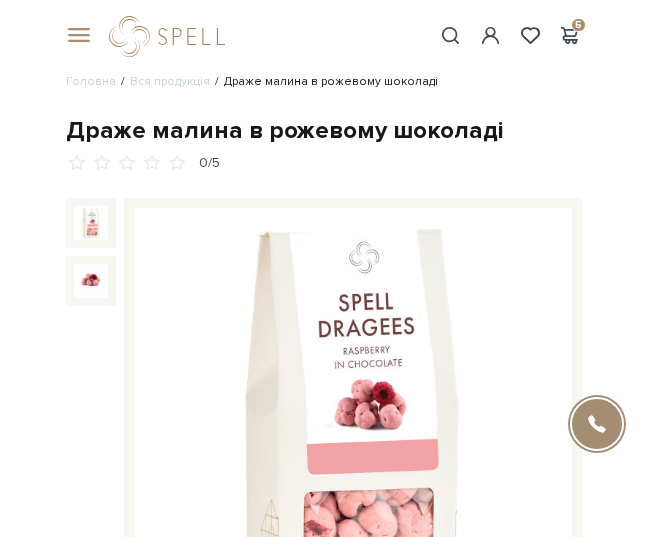 scroll, scrollTop: 1171, scrollLeft: 0, axis: vertical 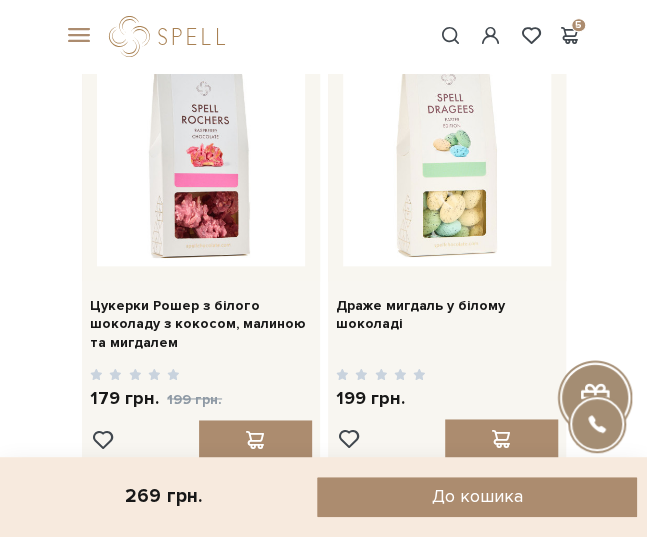 click on "Каталог
Всі солодощі
Дивитись всі 🎁Акція! Сети цукерок 1+1" at bounding box center [323, -212] 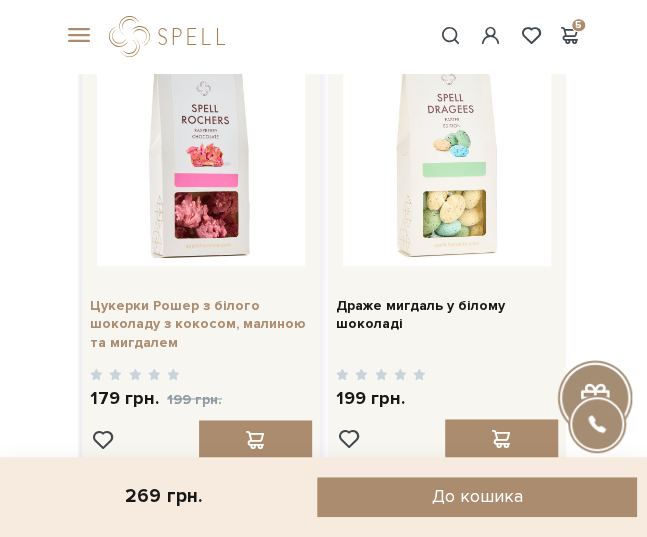 click on "Цукерки Рошер з білого шоколаду з кокосом, малиною та мигдалем" at bounding box center (201, 324) 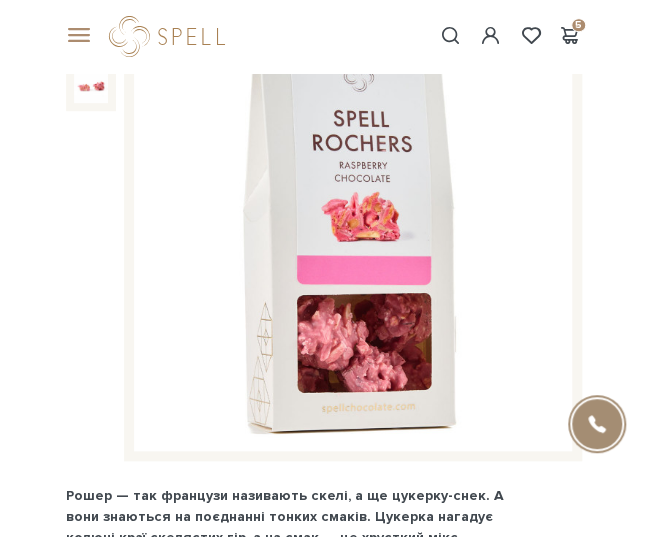 scroll, scrollTop: 294, scrollLeft: 0, axis: vertical 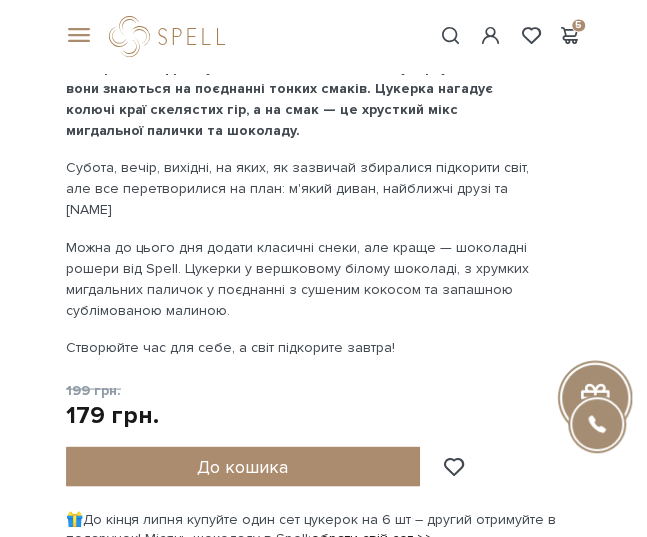 click on "Каталог
Всі солодощі
Дивитись всі 🎁Акція! Сети цукерок 1+1" at bounding box center (323, 1681) 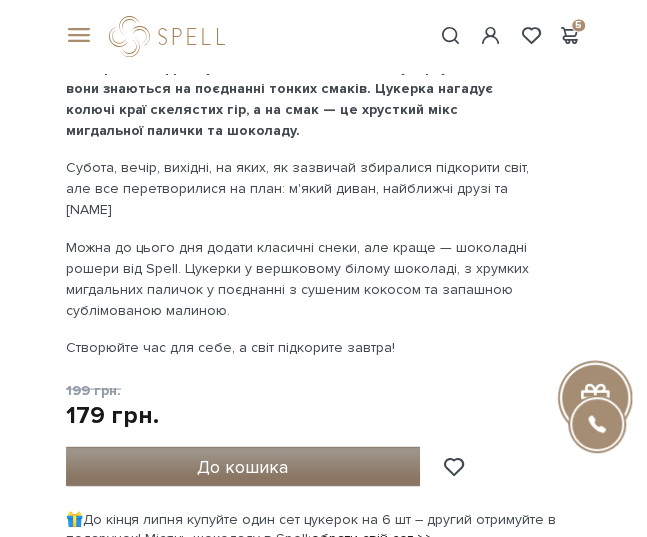 click on "До кошика" at bounding box center [243, 466] 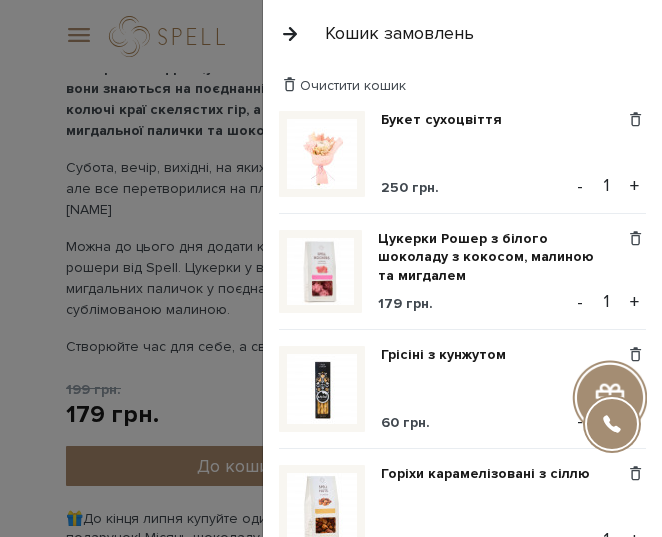 scroll, scrollTop: 0, scrollLeft: 0, axis: both 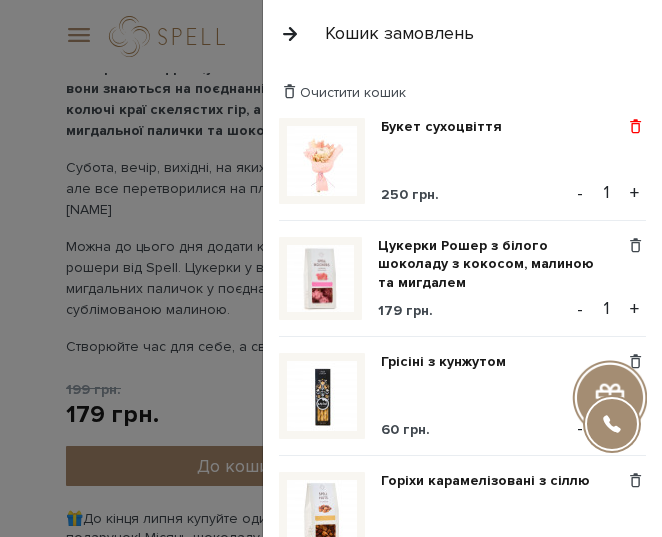click at bounding box center (635, 127) 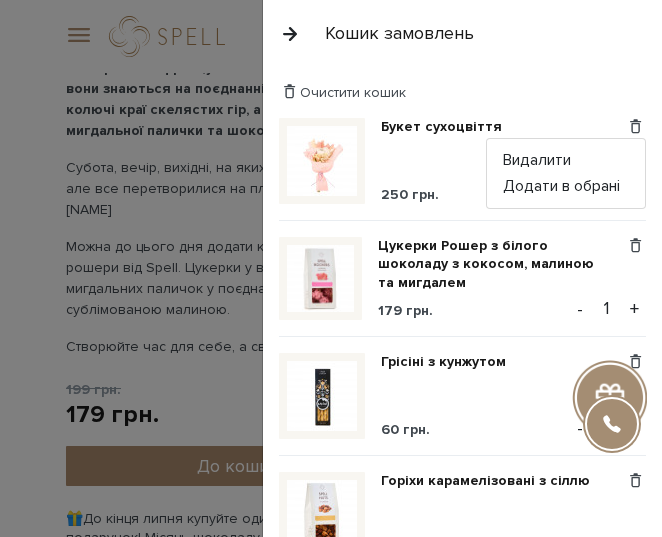 click on "Очистити кошик
Букет сухоцвіття
250 грн.
Видалити
Додати в обрані
-
1
+
Цукерки Рошер з білого шоколаду з кокосом, малиною та мигдалем
179 грн." at bounding box center [462, 302] 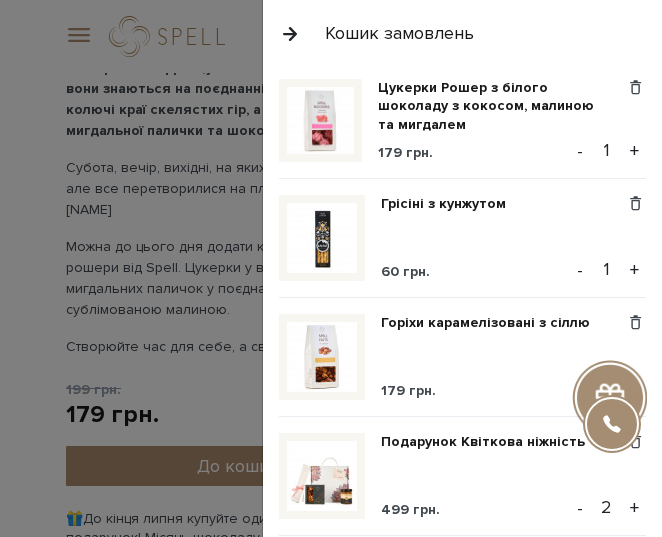 scroll, scrollTop: 170, scrollLeft: 0, axis: vertical 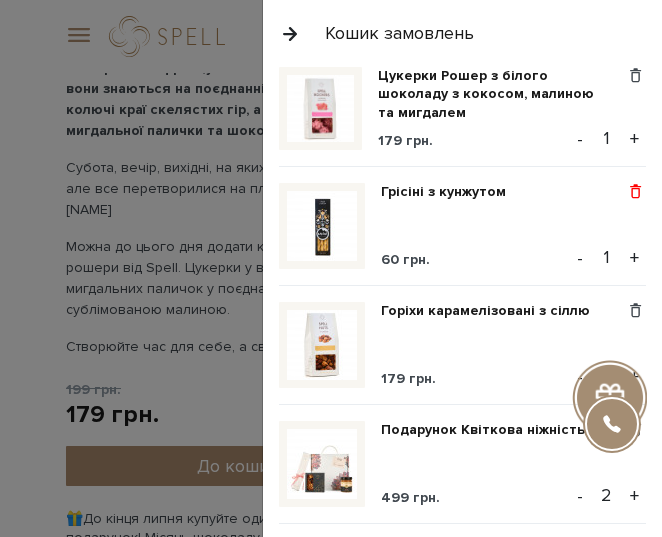 click at bounding box center [635, 192] 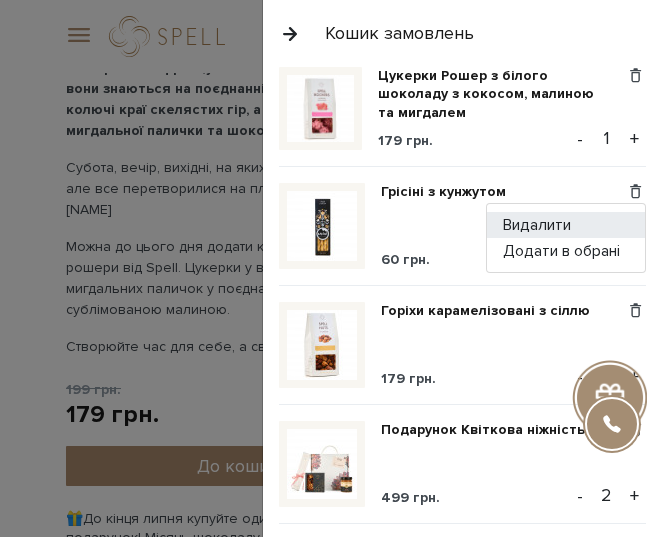 click on "Видалити" at bounding box center (566, 225) 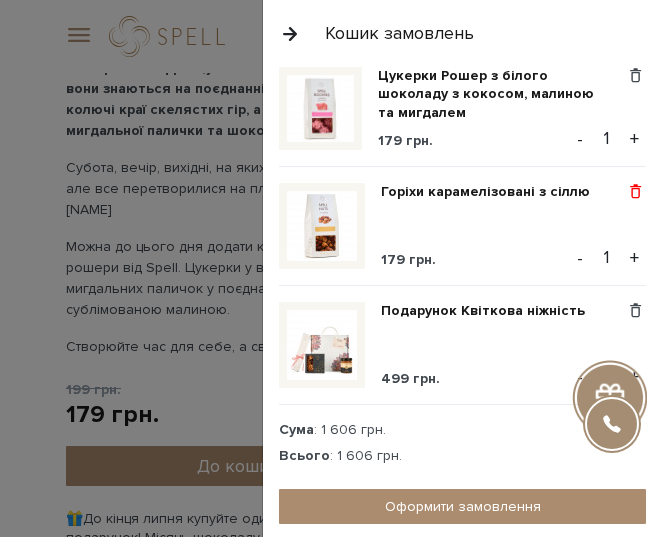 click at bounding box center (635, 192) 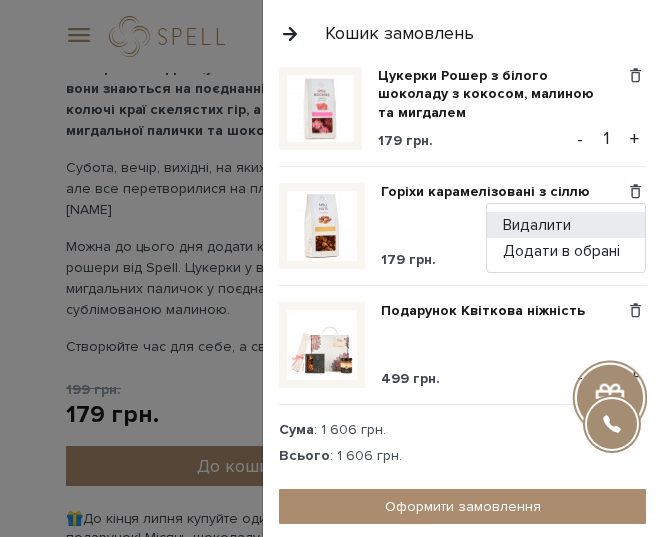 click on "Видалити" at bounding box center (566, 225) 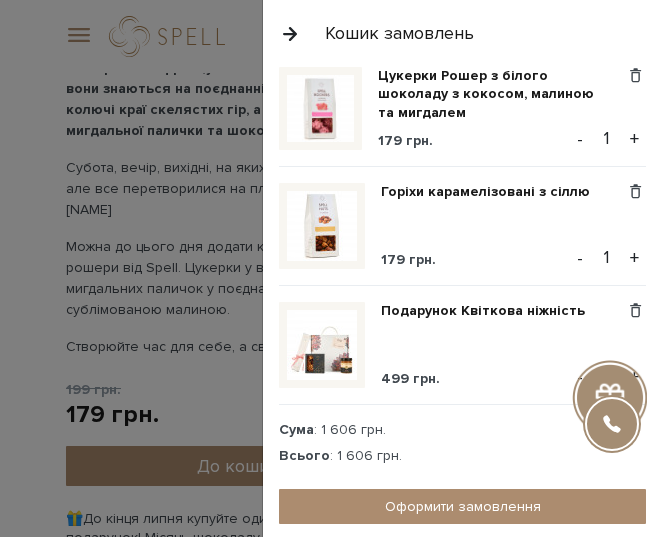 scroll, scrollTop: 158, scrollLeft: 0, axis: vertical 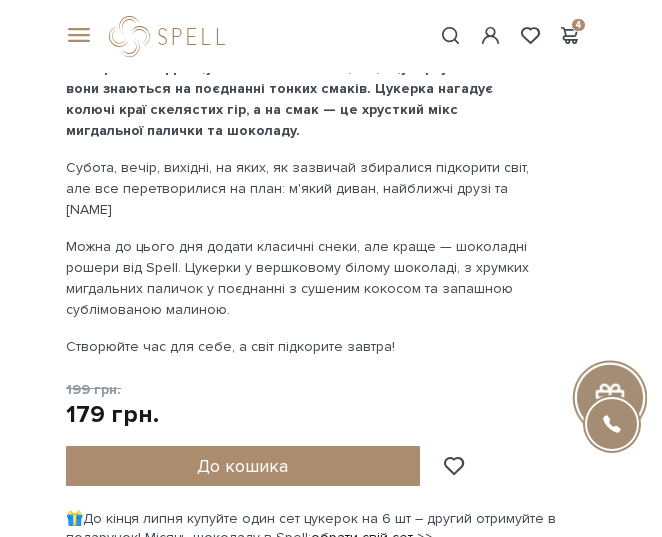 click at bounding box center [331, 268] 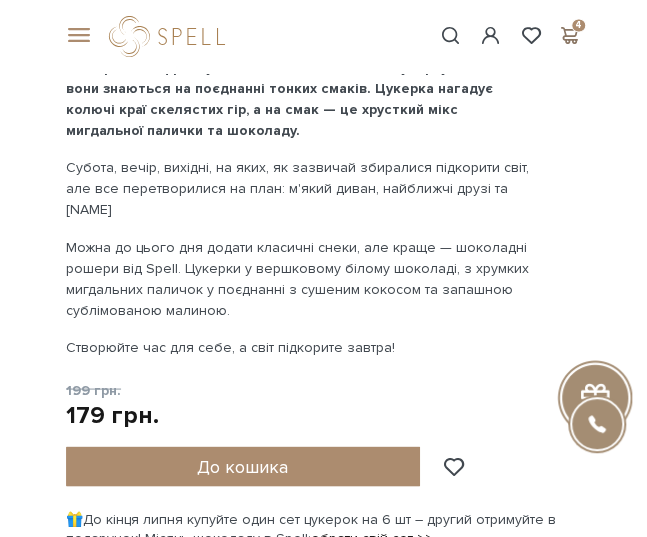 click at bounding box center (570, 35) 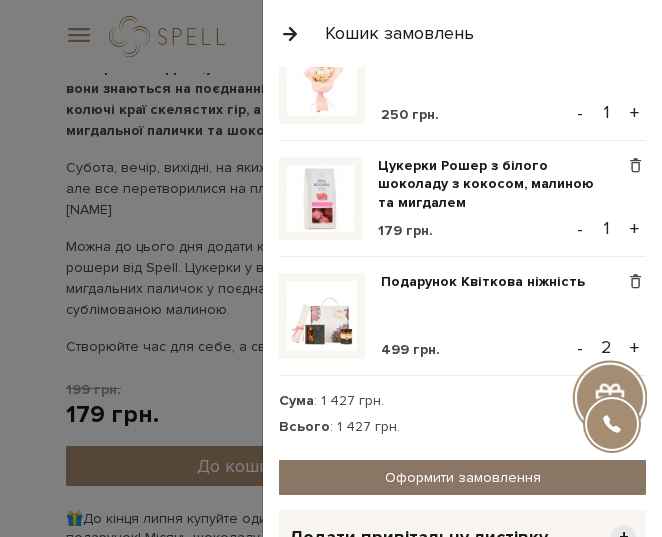 scroll, scrollTop: 158, scrollLeft: 0, axis: vertical 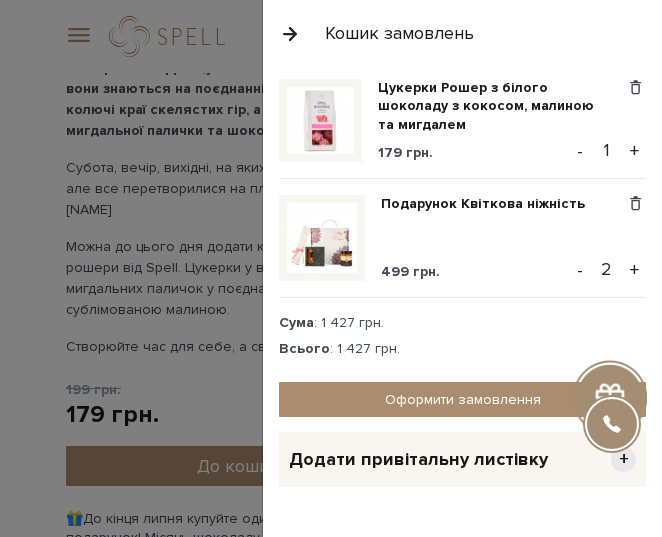 click on "Додати привітальну листівку" at bounding box center (418, 459) 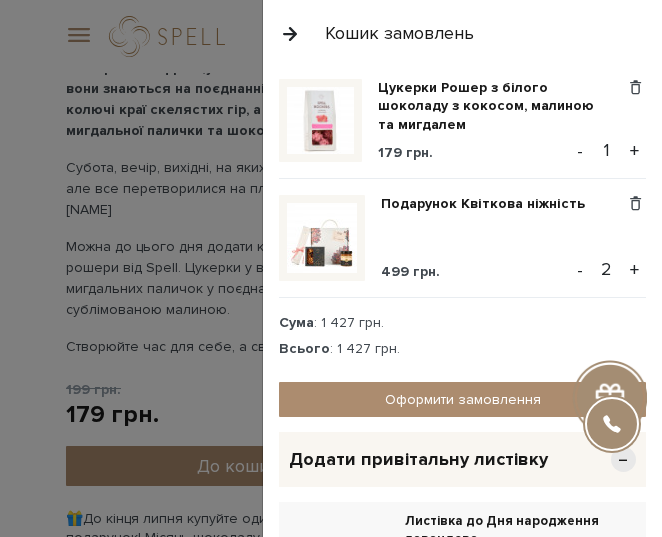 click on "Додати привітальну листівку" at bounding box center (418, 459) 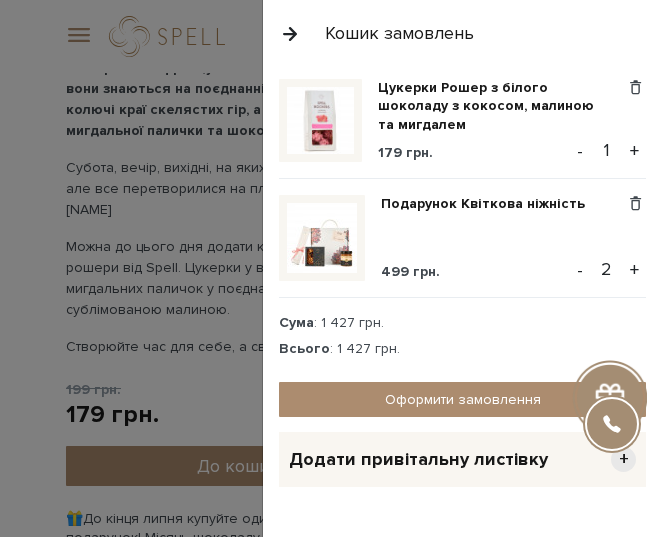 click on "Додати привітальну листівку" at bounding box center [418, 459] 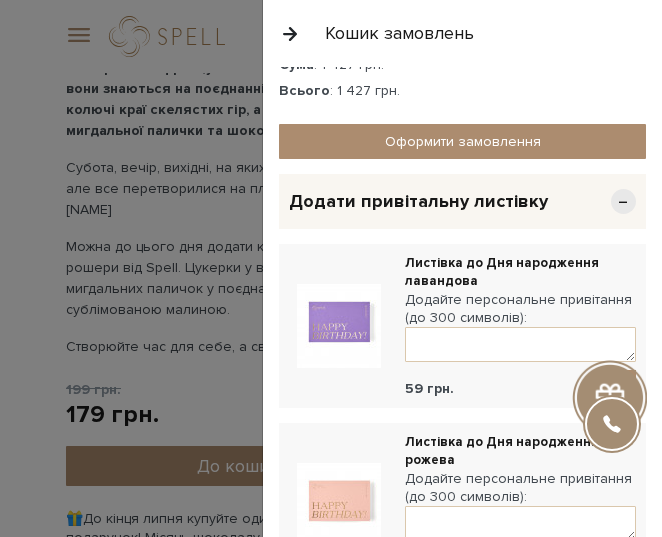 scroll, scrollTop: 458, scrollLeft: 0, axis: vertical 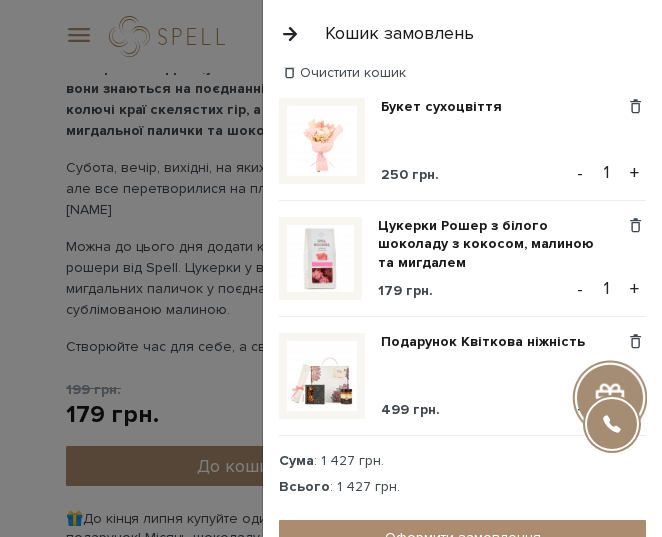 click at bounding box center [322, 376] 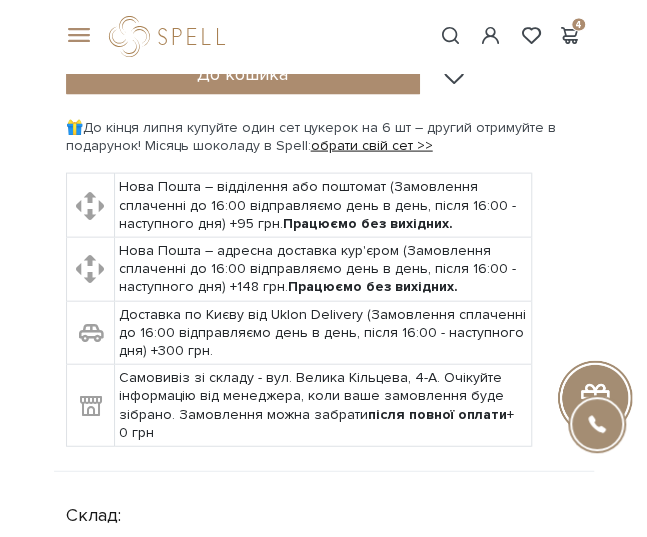 scroll, scrollTop: 0, scrollLeft: 0, axis: both 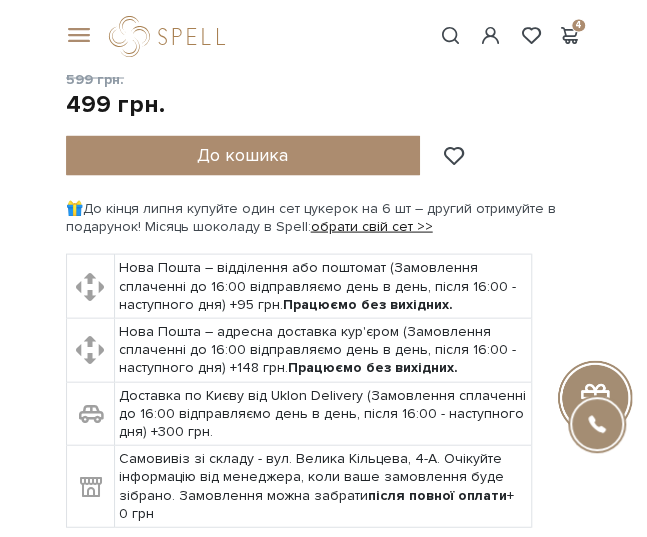 click on "Каталог
Всі солодощі
Дивитись всі 🎁Акція! Сети цукерок 1+1" at bounding box center (323, 1092) 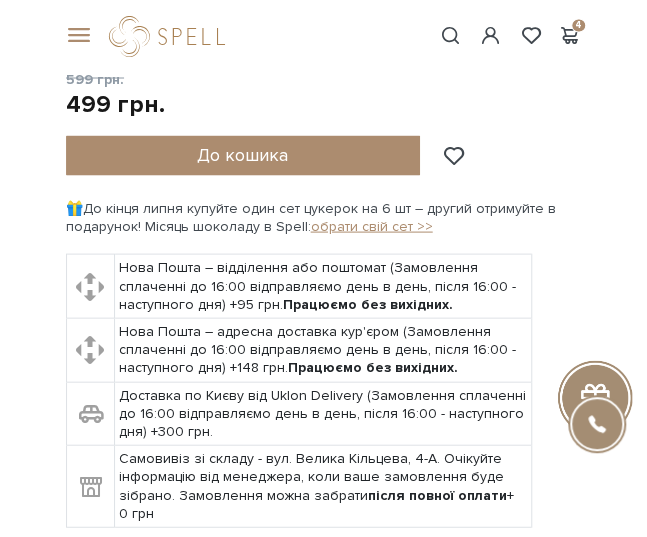 click on "обрати свій сет >>" at bounding box center [372, 225] 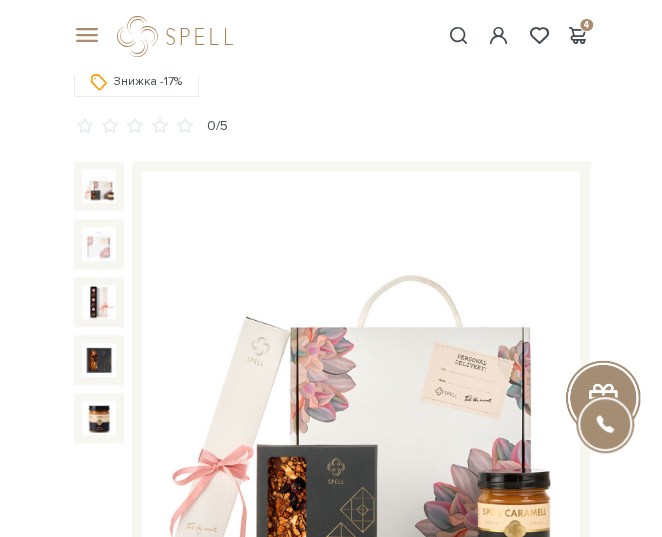 scroll, scrollTop: 0, scrollLeft: 0, axis: both 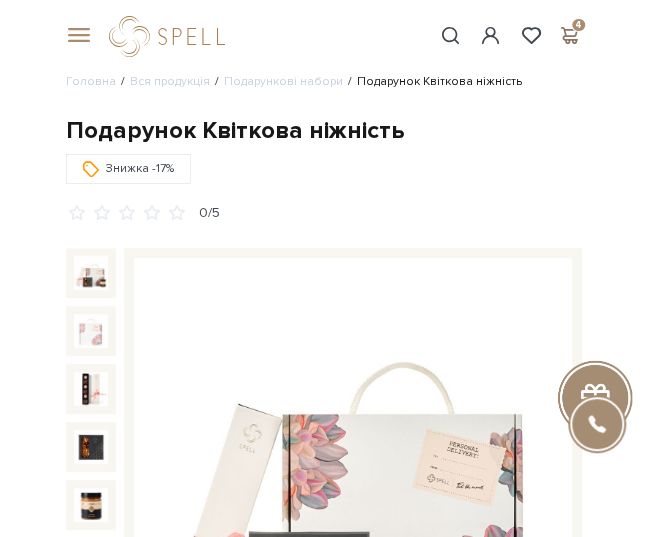 click at bounding box center (570, 35) 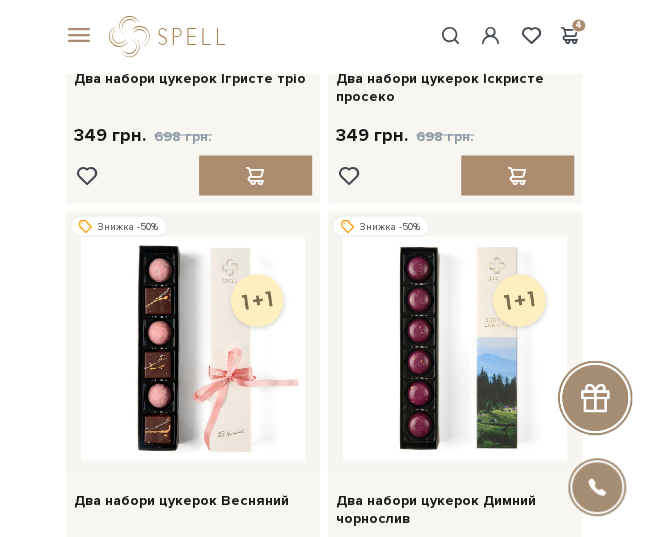 scroll, scrollTop: 0, scrollLeft: 0, axis: both 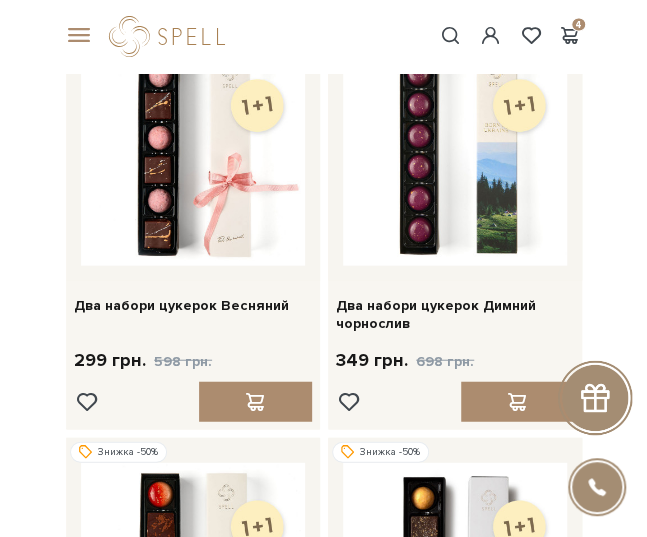 click on "Каталог
Всі солодощі
Дивитись всі 🎁Акція! Сети цукерок 1+1" at bounding box center (323, -758) 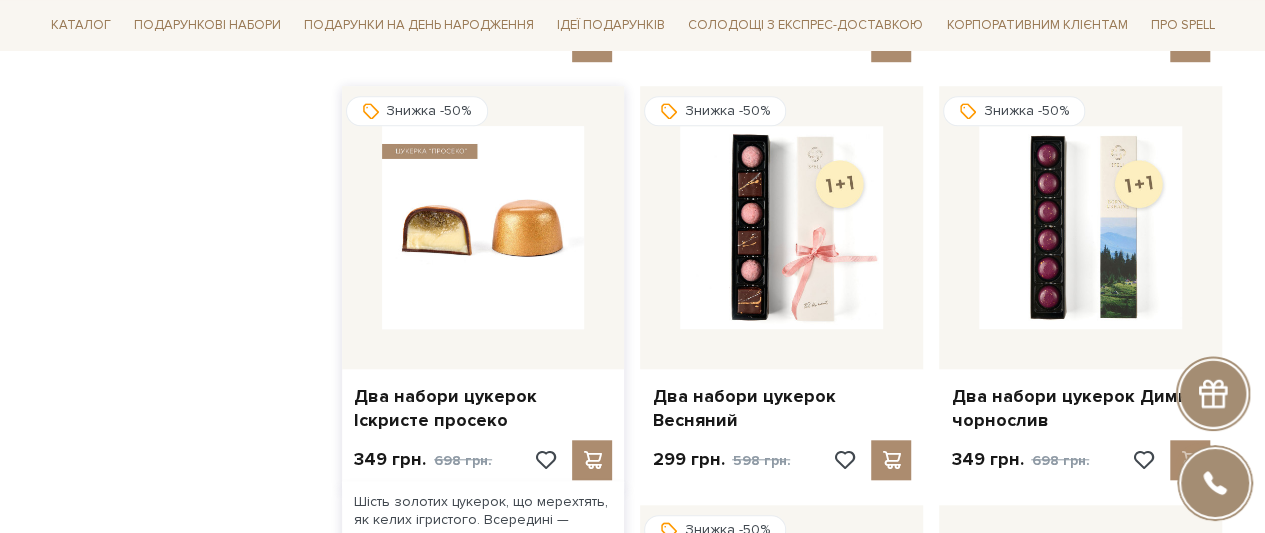 scroll, scrollTop: 758, scrollLeft: 0, axis: vertical 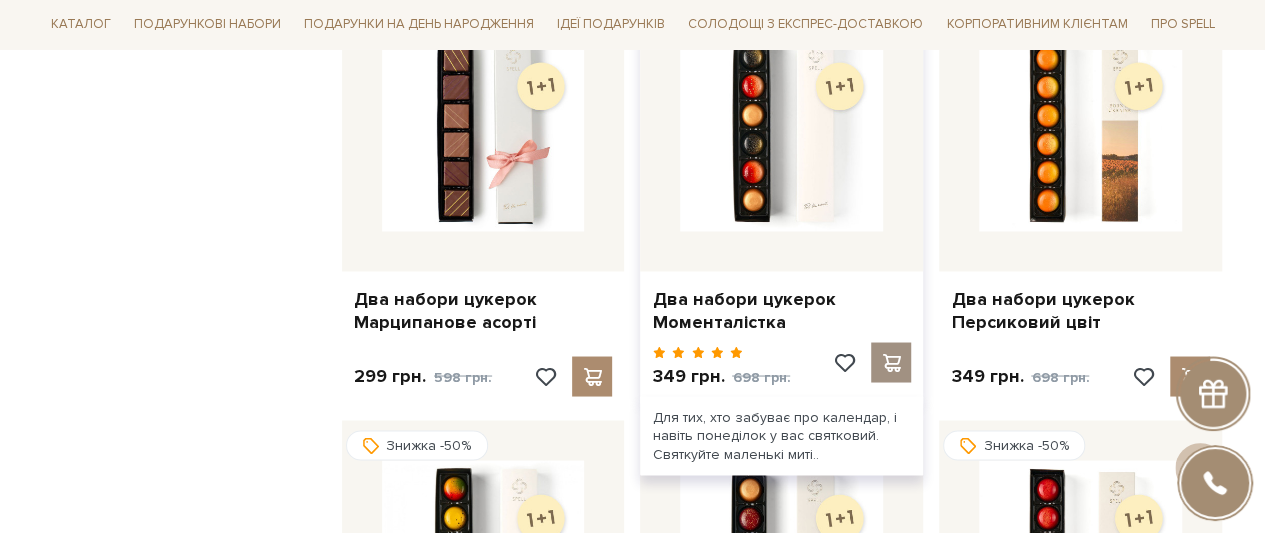 click at bounding box center (891, 362) 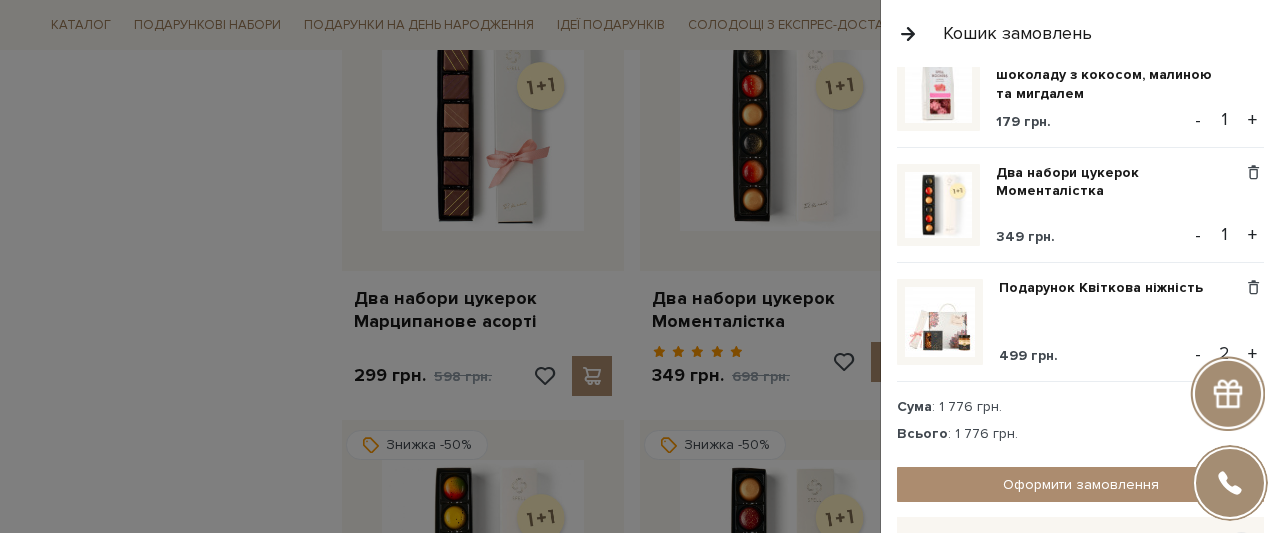 scroll, scrollTop: 0, scrollLeft: 0, axis: both 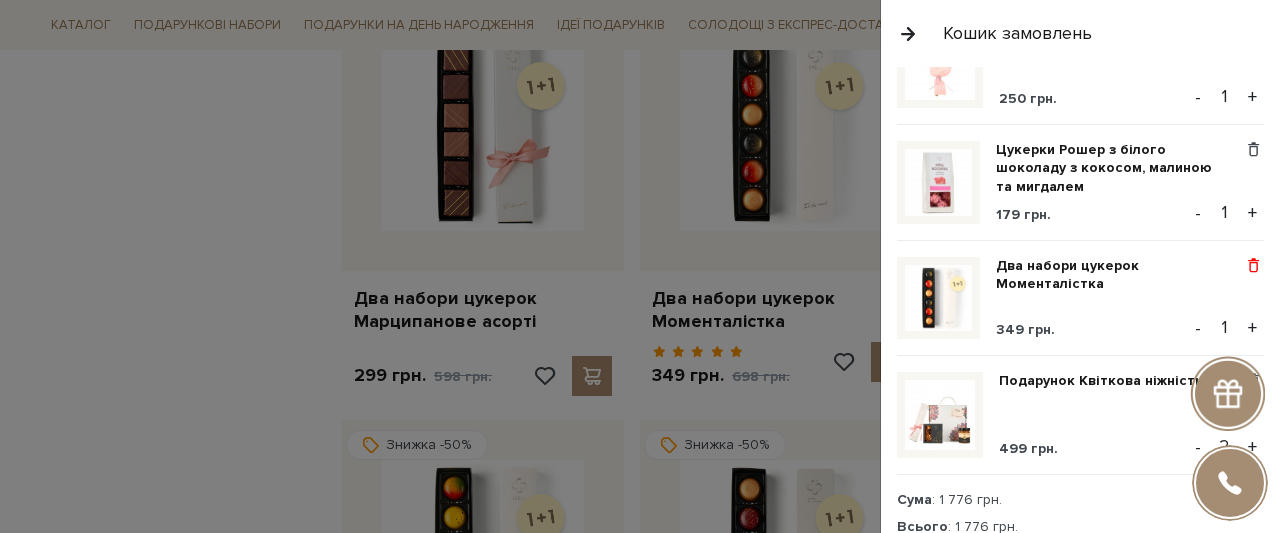 click at bounding box center (1253, 266) 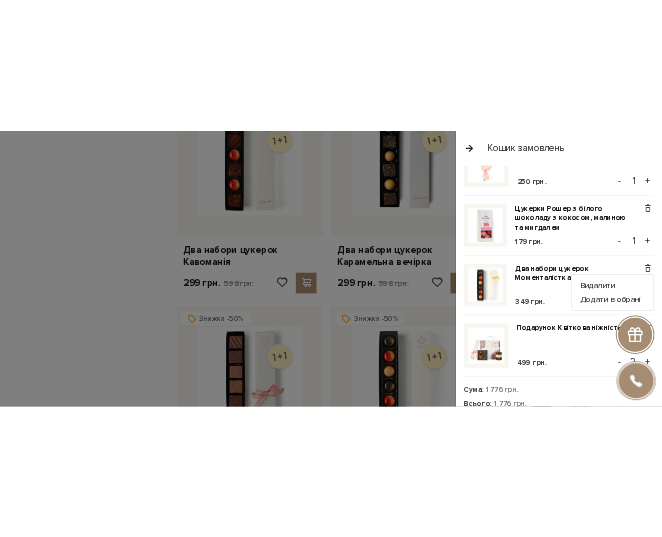 scroll, scrollTop: 1620, scrollLeft: 0, axis: vertical 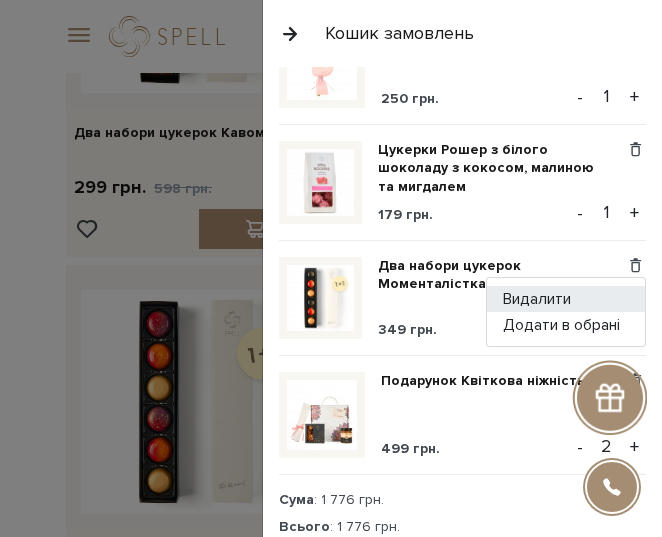 click on "Видалити" at bounding box center (566, 299) 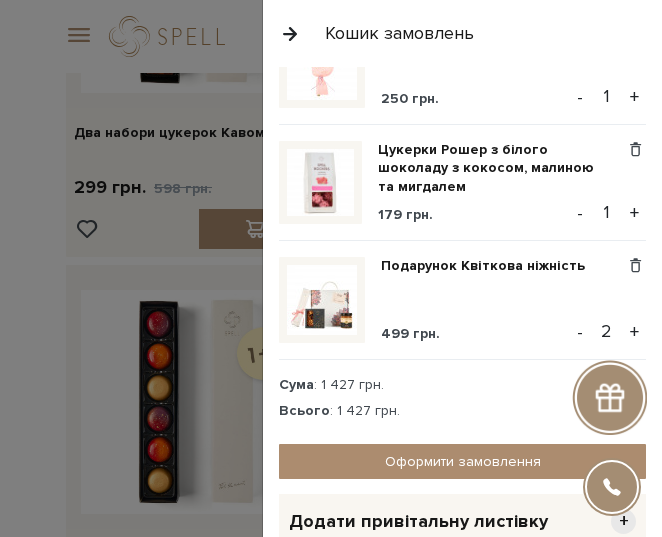 click at bounding box center (290, 33) 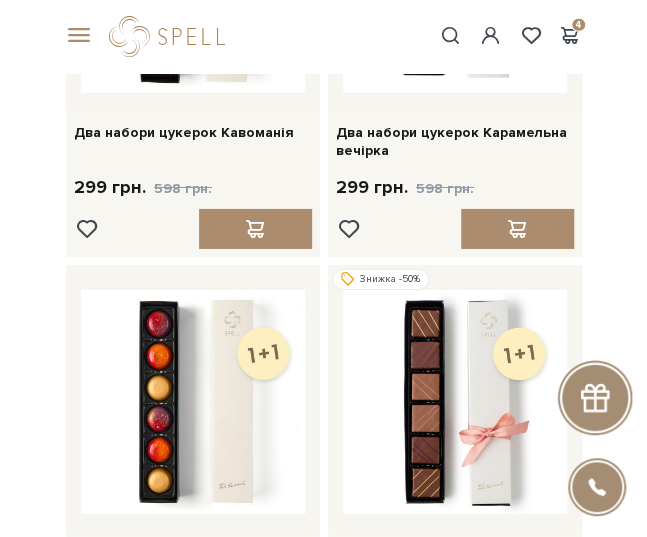click at bounding box center [76, 36] 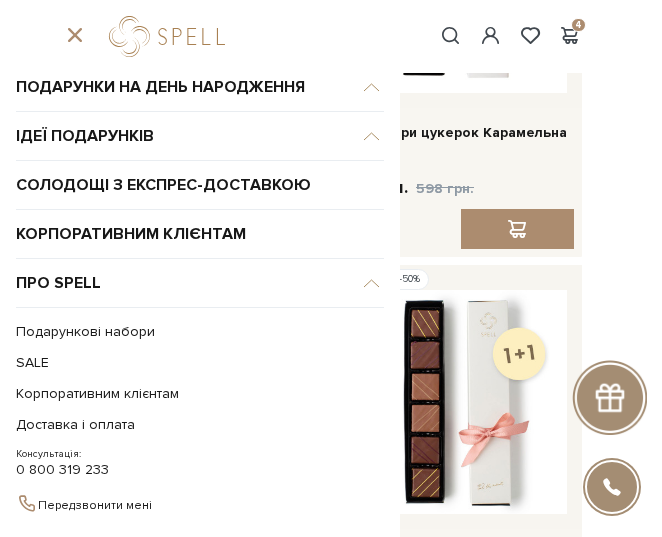 scroll, scrollTop: 115, scrollLeft: 0, axis: vertical 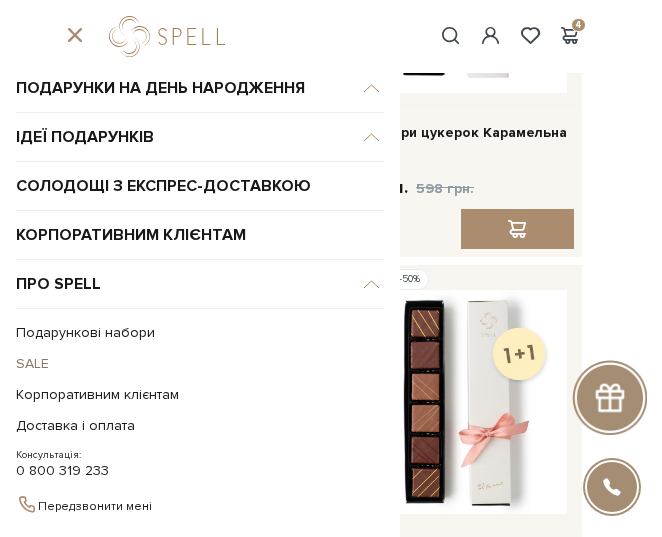 click on "SALE" at bounding box center (195, 363) 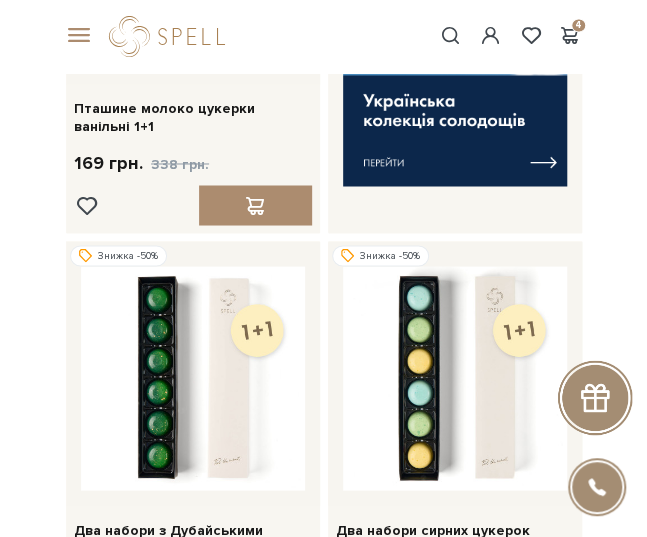 scroll, scrollTop: 784, scrollLeft: 0, axis: vertical 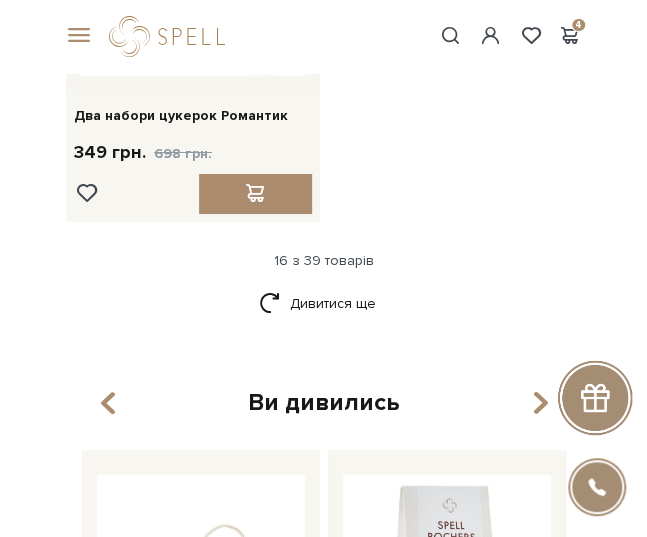 click on "Каталог
Всі солодощі
Дивитись всі 🎁Акція! Сети цукерок 1+1" at bounding box center (323, -3469) 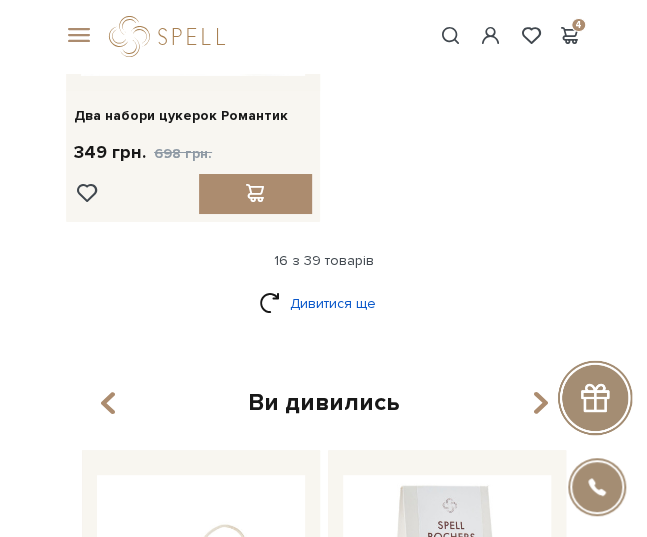 click on "Дивитися ще" at bounding box center [324, 303] 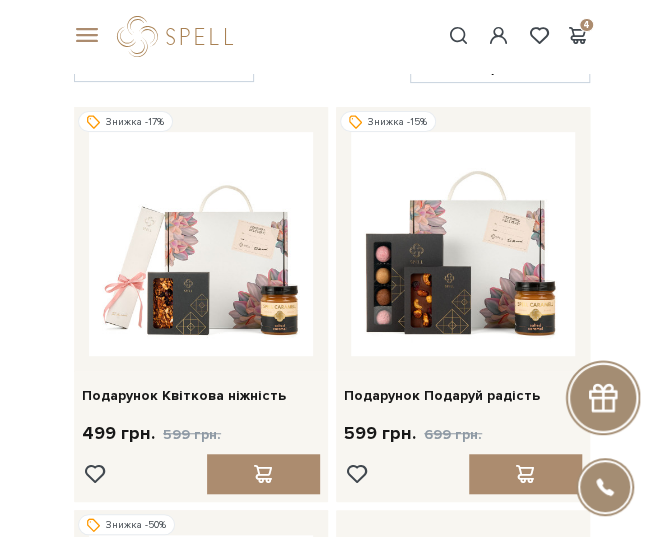 scroll, scrollTop: 129, scrollLeft: 0, axis: vertical 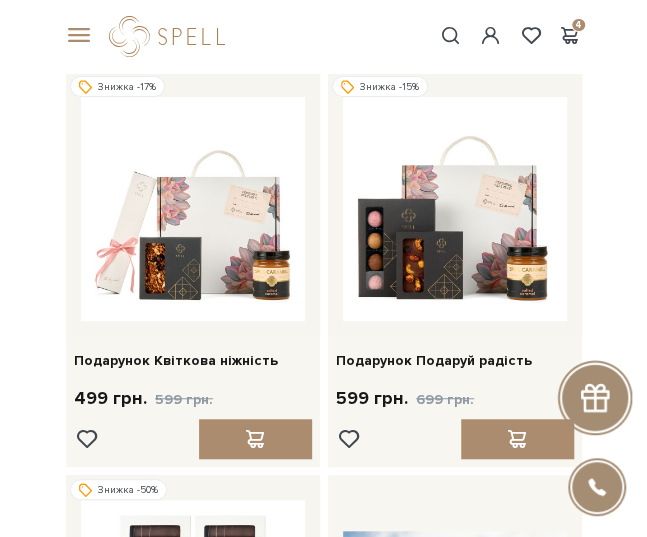 click at bounding box center (76, 36) 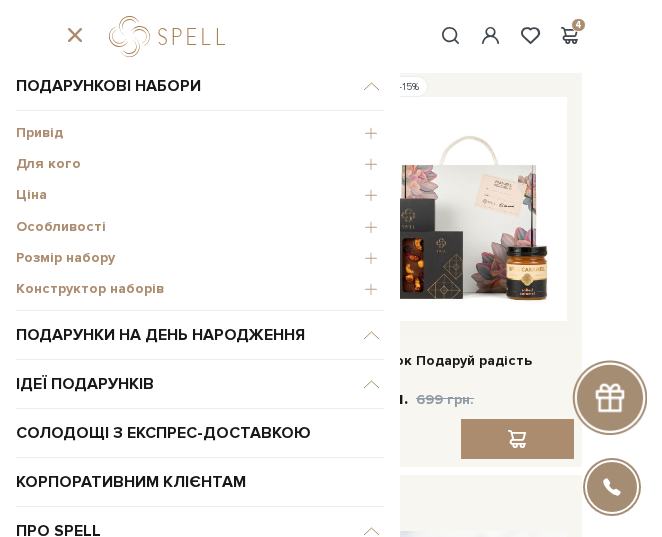 scroll, scrollTop: 100, scrollLeft: 0, axis: vertical 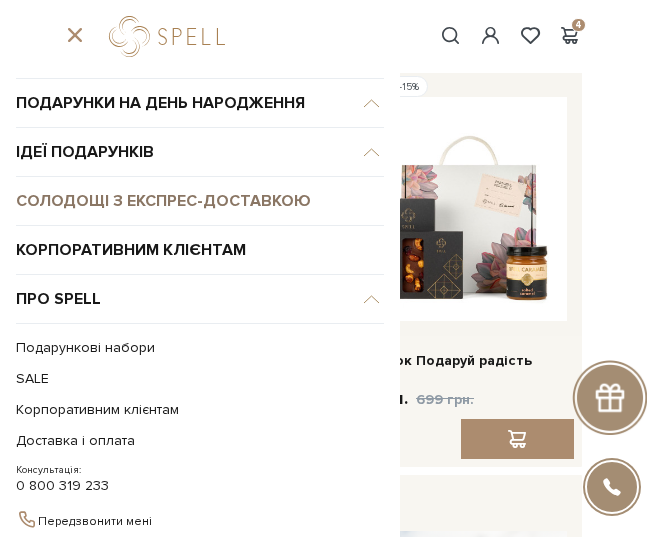 click on "Солодощі з експрес-доставкою" at bounding box center [200, 201] 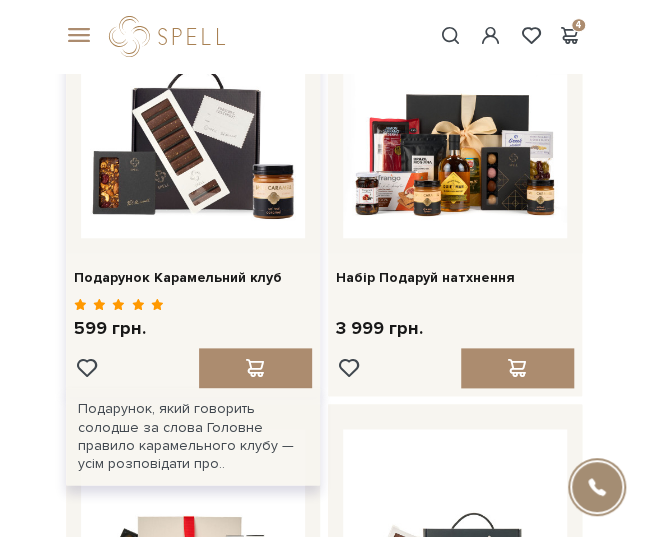 scroll, scrollTop: 400, scrollLeft: 0, axis: vertical 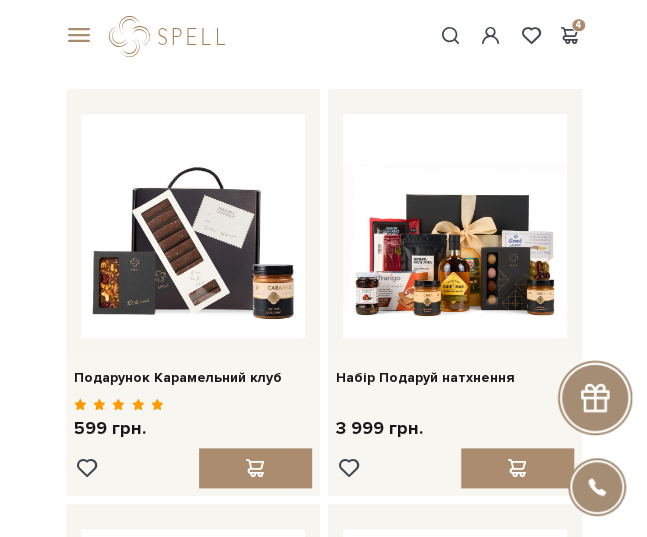 click on "Головна
Супершвидка доставка
Супершвидка доставка на таксі по правому берегу [CITY] за 1 год в [DISTRICT], [DISTRICT], [DISTRICT], [DISTRICT] та [DISTRICT], або за 1–1,5 год на [DISTRICT], [DISTRICT], [DISTRICT] і [DISTRICT] — лише за 349 грн. Лівий берег тимчасово не обслуговується.
Фільтри" at bounding box center (323, 2022) 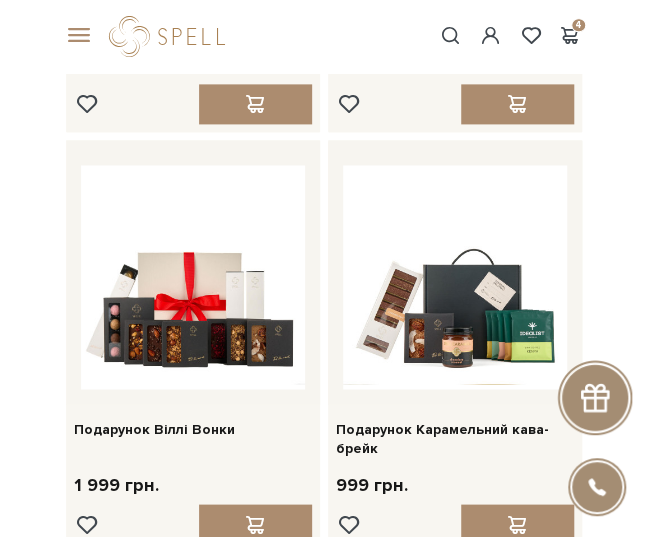 scroll, scrollTop: 706, scrollLeft: 0, axis: vertical 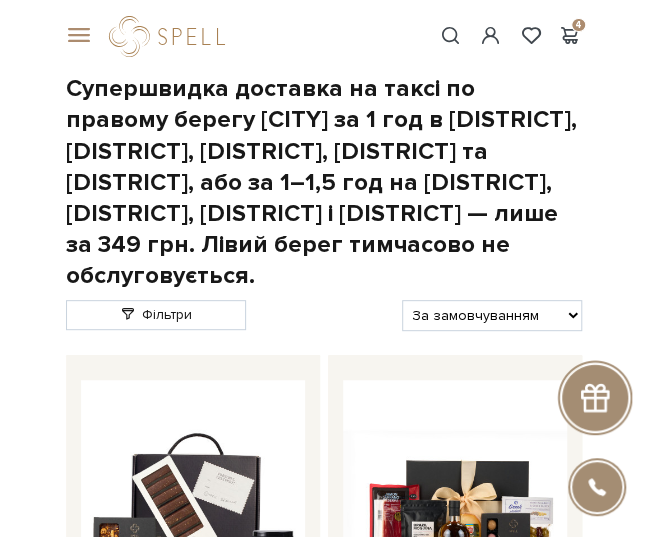 click at bounding box center [76, 36] 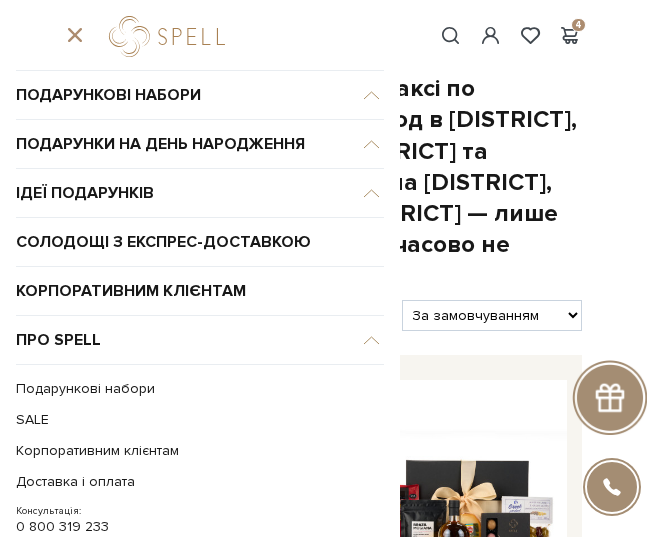 scroll, scrollTop: 48, scrollLeft: 0, axis: vertical 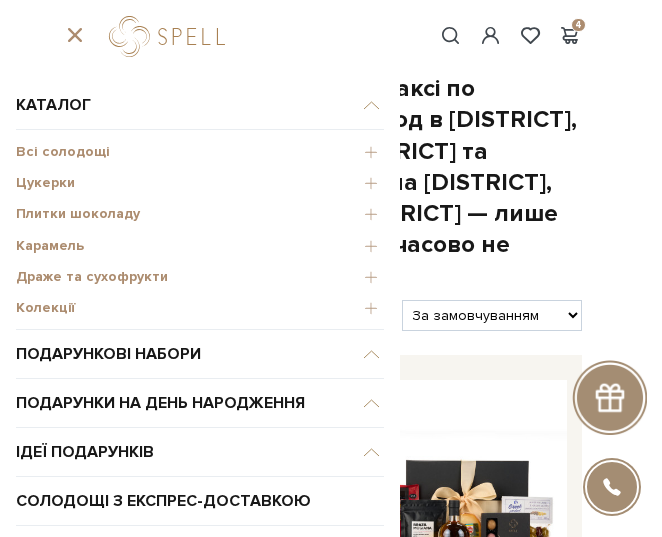 click on "Колекції" at bounding box center (200, 308) 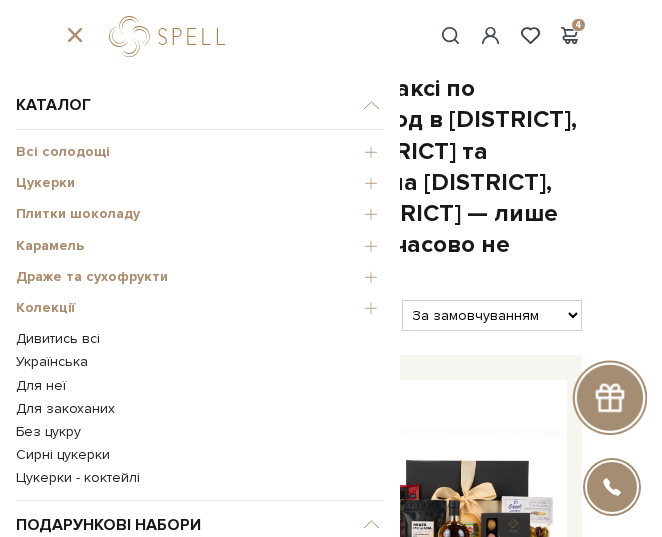 scroll, scrollTop: 100, scrollLeft: 0, axis: vertical 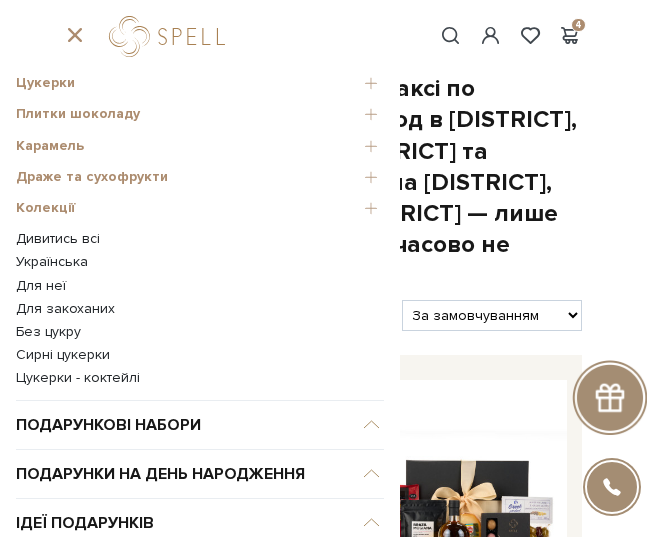 click on "Дивитись всі" at bounding box center [200, 239] 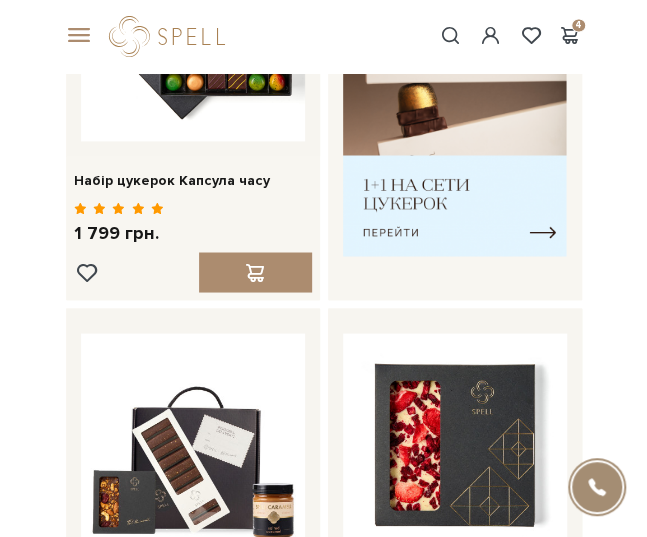 scroll, scrollTop: 743, scrollLeft: 0, axis: vertical 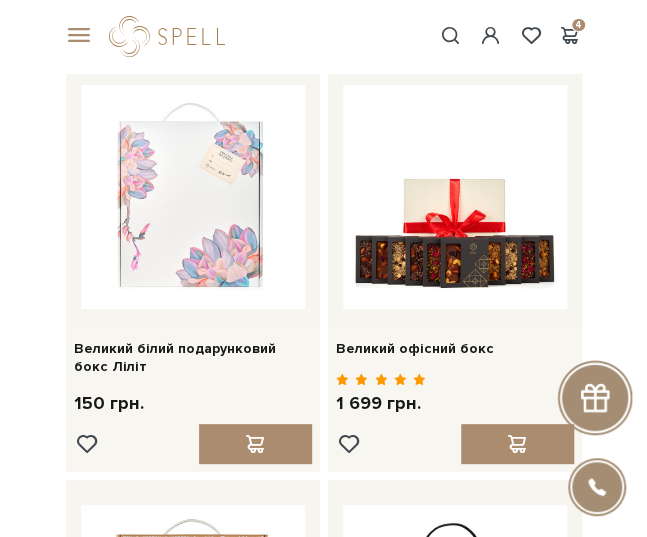 click on "Каталог
Всі солодощі
Дивитись всі 🎁Акція! Сети цукерок 1+1" at bounding box center (323, -1577) 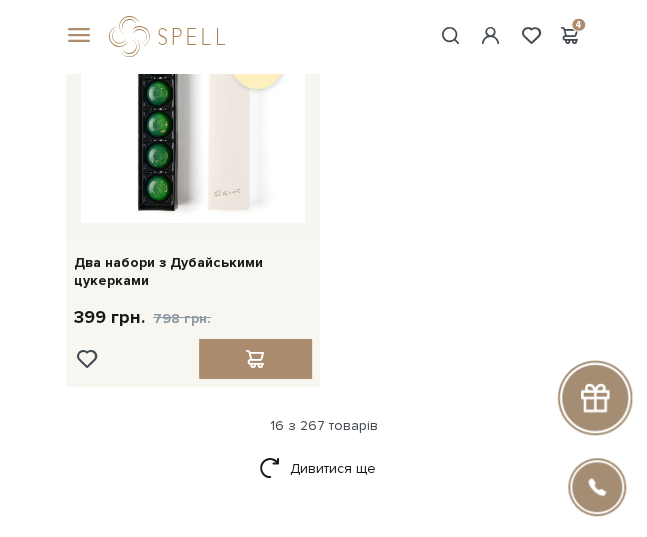 scroll, scrollTop: 3596, scrollLeft: 0, axis: vertical 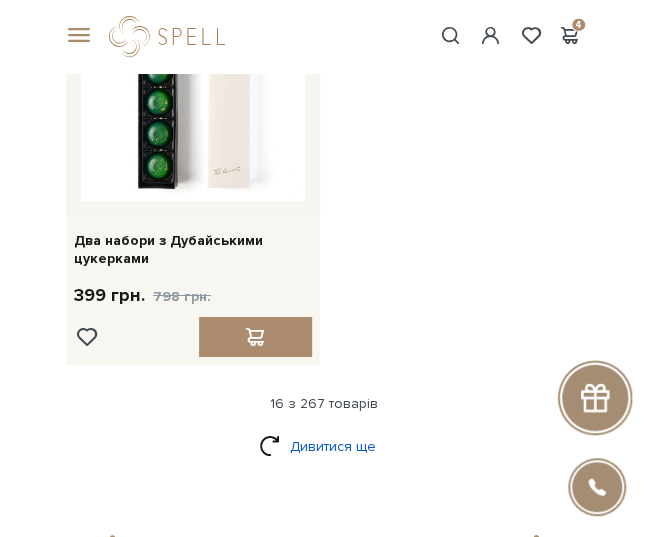 click on "Дивитися ще" at bounding box center (324, 446) 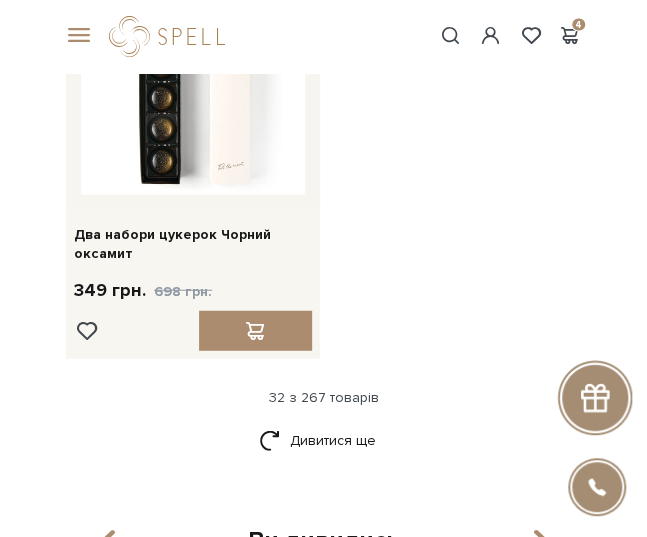 scroll, scrollTop: 7155, scrollLeft: 0, axis: vertical 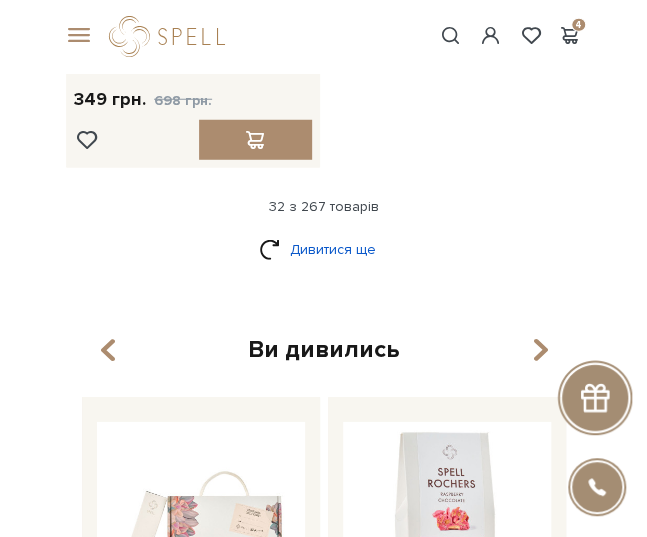 click on "Дивитися ще" at bounding box center [324, 249] 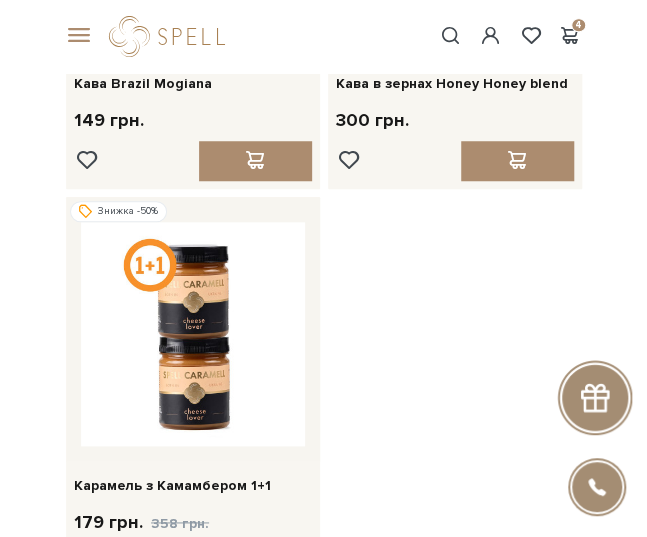 scroll, scrollTop: 10472, scrollLeft: 0, axis: vertical 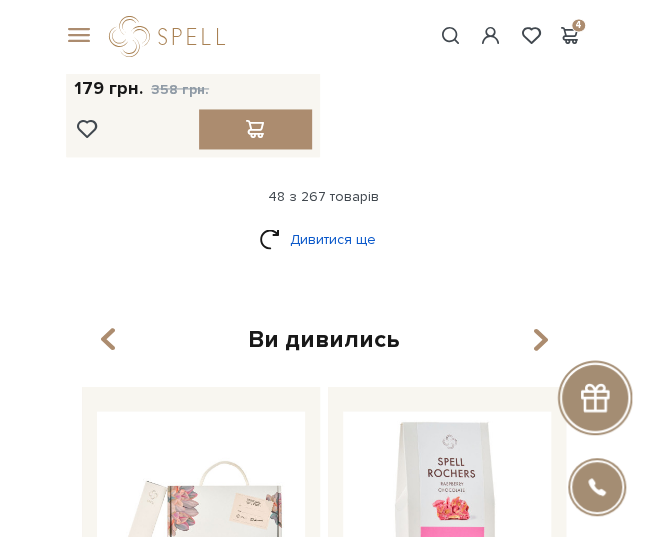 click on "Дивитися ще" at bounding box center (324, 238) 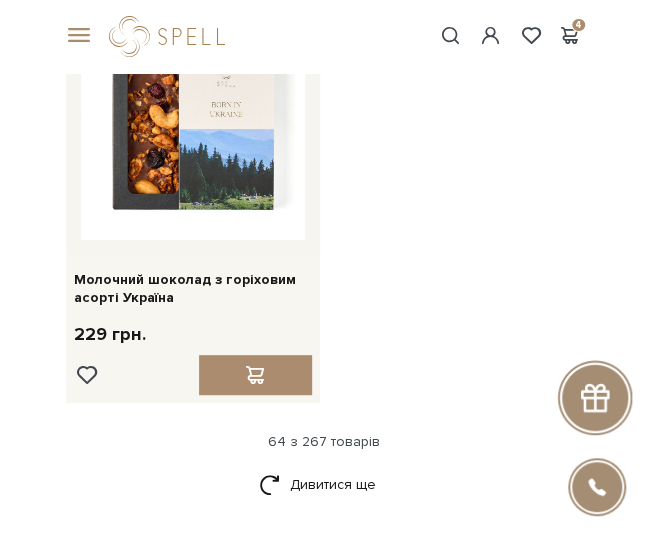 scroll, scrollTop: 13648, scrollLeft: 0, axis: vertical 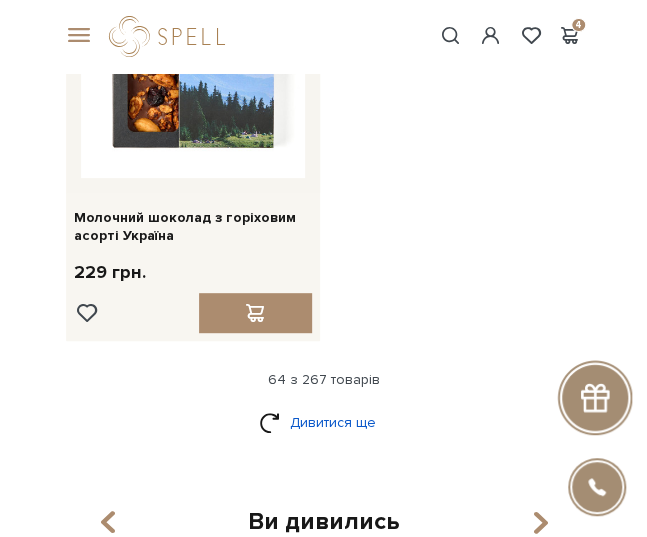 click on "Дивитися ще" at bounding box center (324, 422) 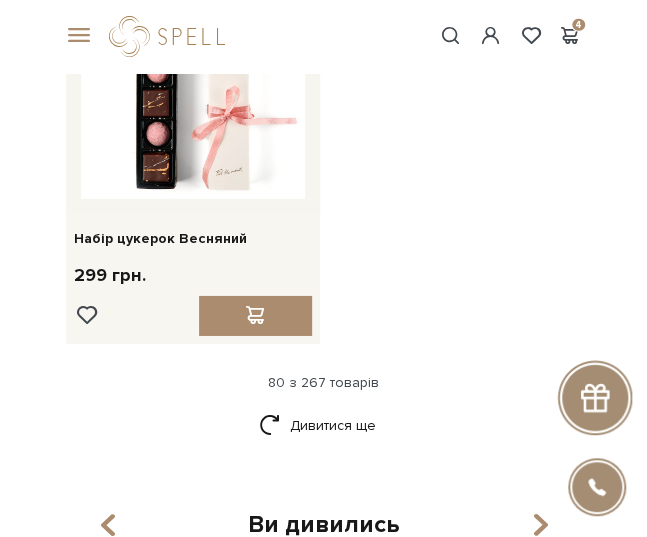 scroll, scrollTop: 17054, scrollLeft: 0, axis: vertical 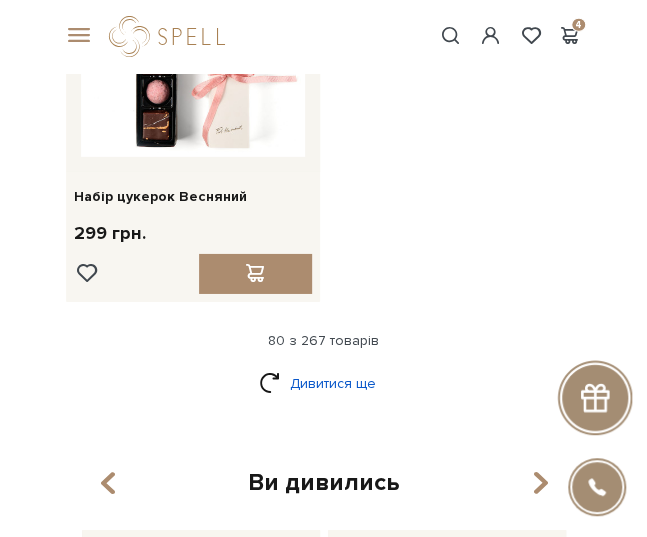 click on "Дивитися ще" at bounding box center (324, 383) 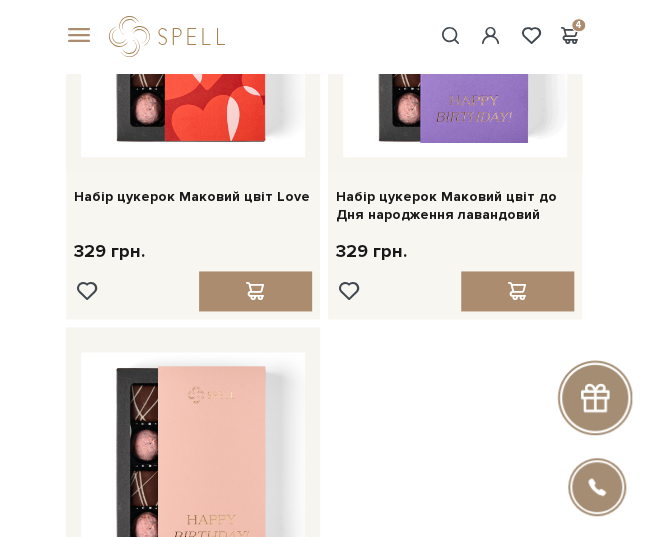 scroll, scrollTop: 20638, scrollLeft: 0, axis: vertical 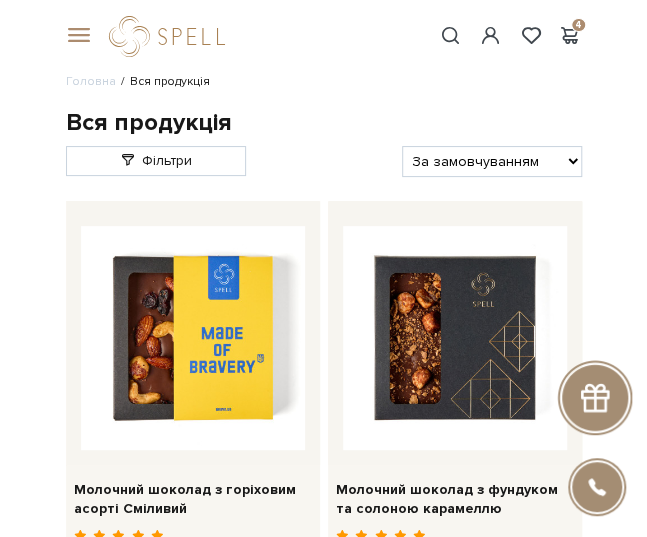drag, startPoint x: 504, startPoint y: 164, endPoint x: 520, endPoint y: 172, distance: 17.888544 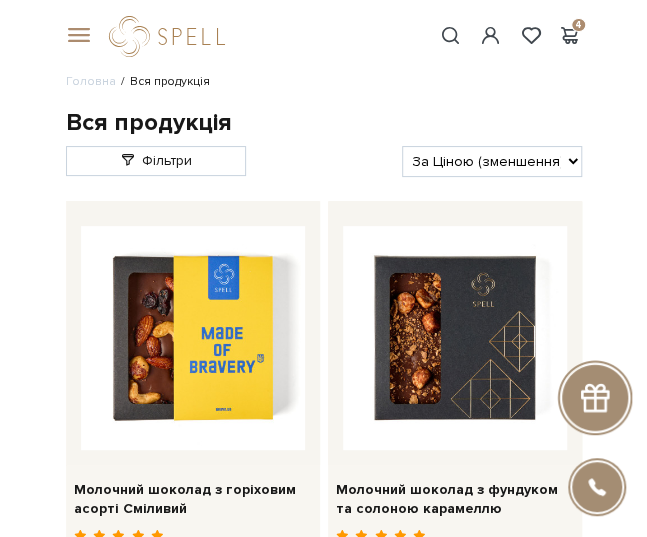 click on "За замовчуванням
За Ціною (зростання)
За Ціною (зменшення)
Новинки
За популярністю" at bounding box center (492, 161) 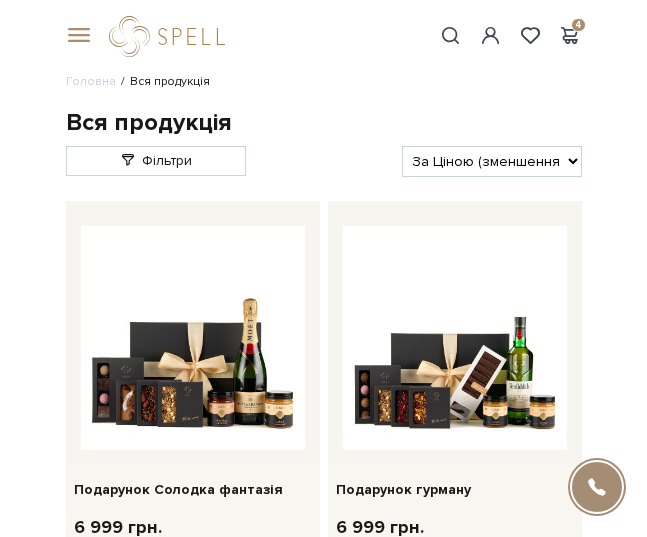 scroll, scrollTop: 0, scrollLeft: 0, axis: both 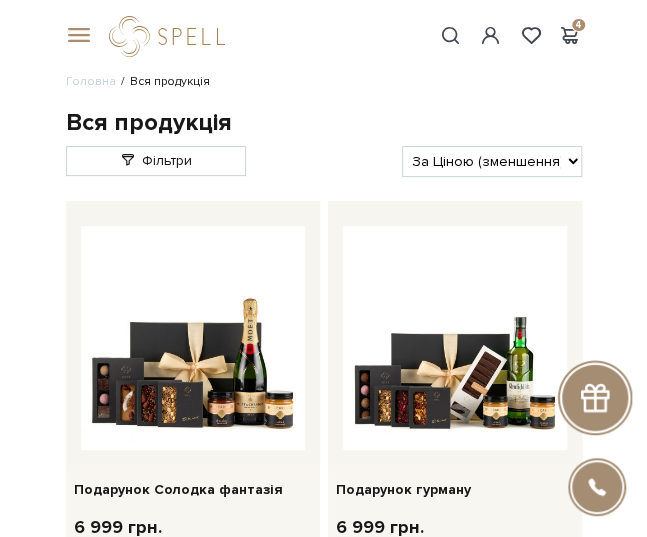 click on "За замовчуванням
За Ціною (зростання)
За Ціною (зменшення)
Новинки
За популярністю" at bounding box center [492, 161] 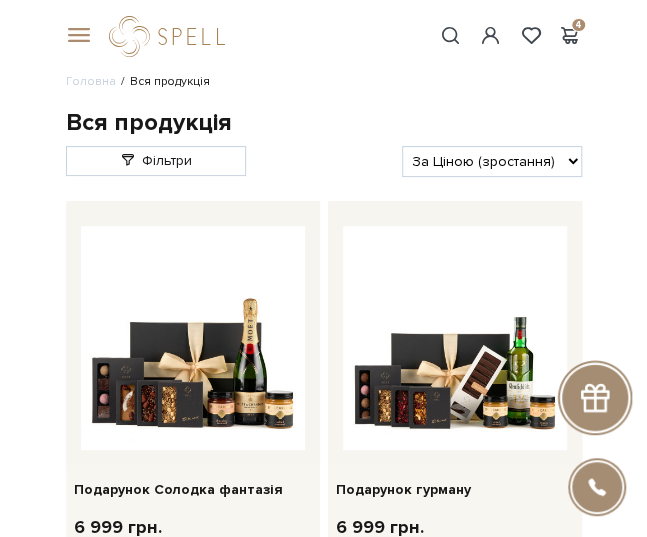 click on "За замовчуванням
За Ціною (зростання)
За Ціною (зменшення)
Новинки
За популярністю" at bounding box center (492, 161) 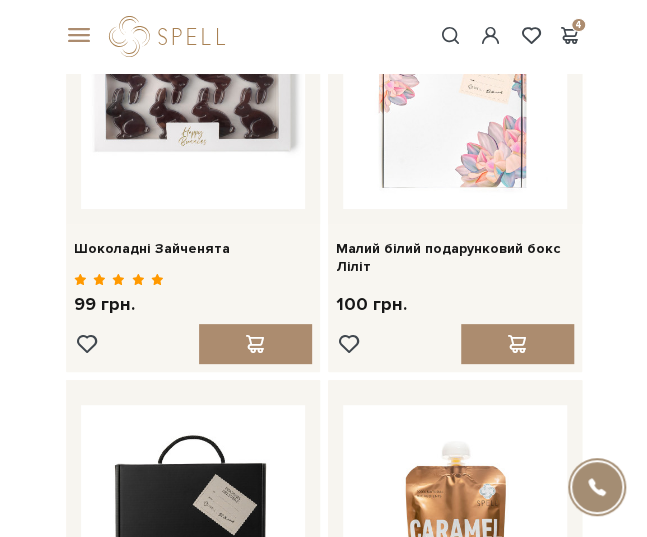 scroll, scrollTop: 2582, scrollLeft: 0, axis: vertical 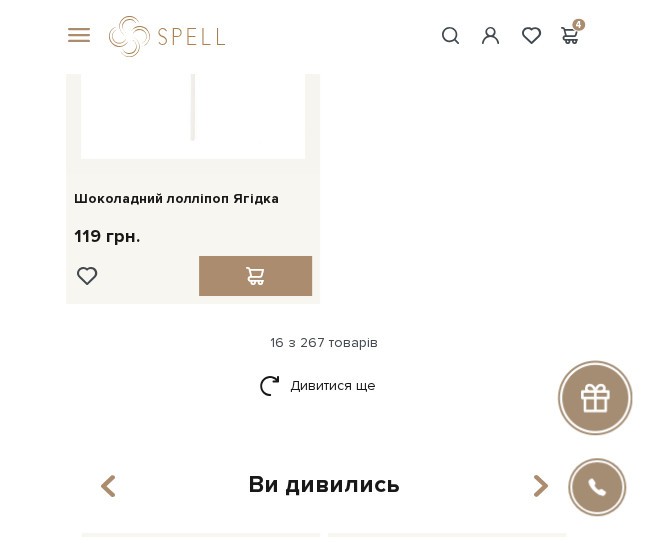 click on "Каталог
Всі солодощі
Дивитись всі 🎁Акція! Сети цукерок 1+1" at bounding box center (323, -3328) 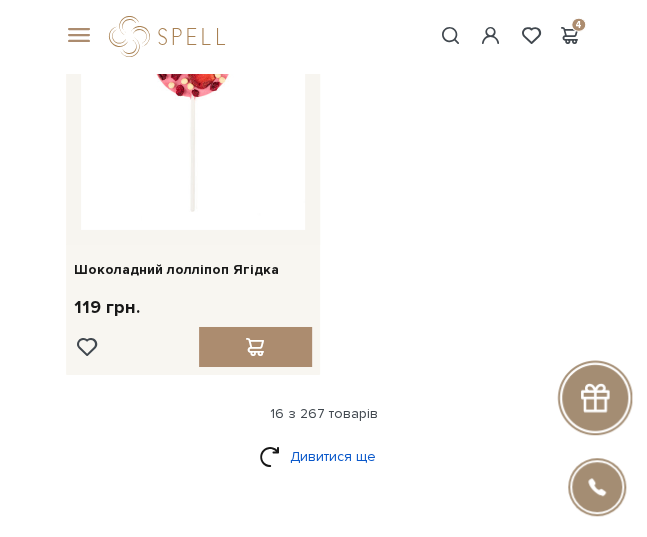 click on "Дивитися ще" at bounding box center (324, 456) 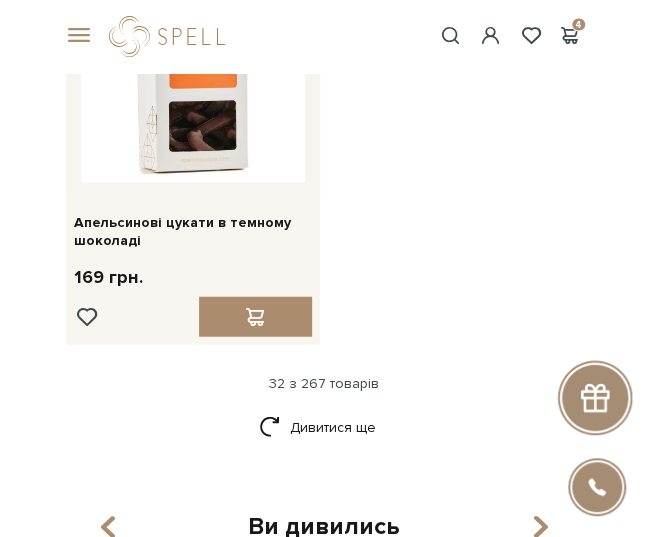 scroll, scrollTop: 6934, scrollLeft: 0, axis: vertical 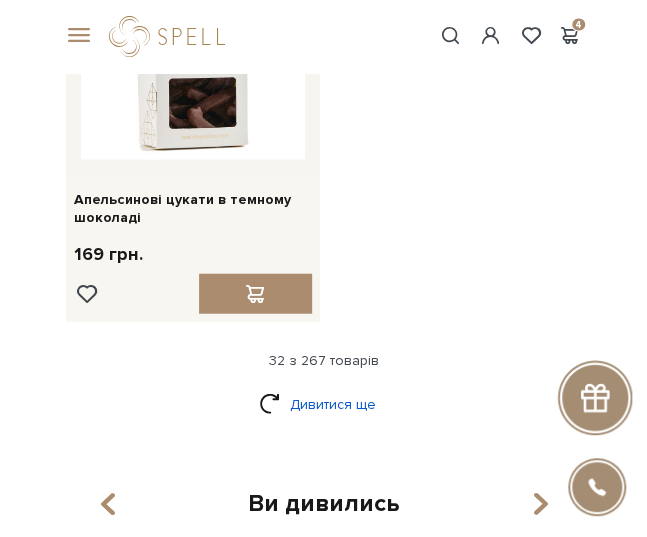 click on "Дивитися ще" at bounding box center (324, 404) 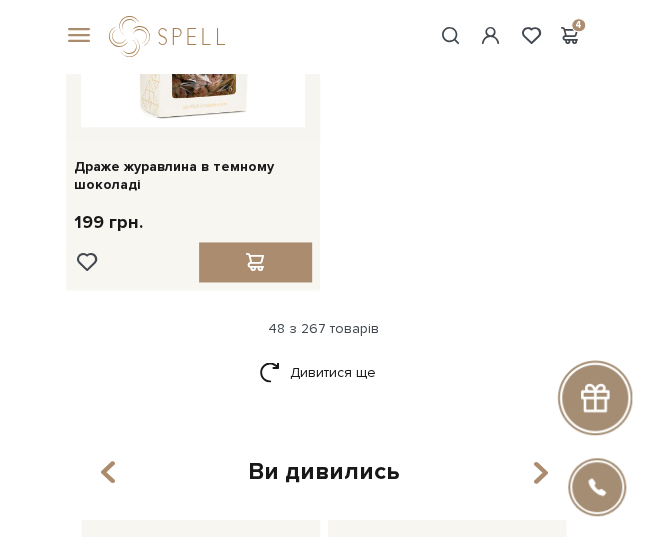 scroll, scrollTop: 10222, scrollLeft: 0, axis: vertical 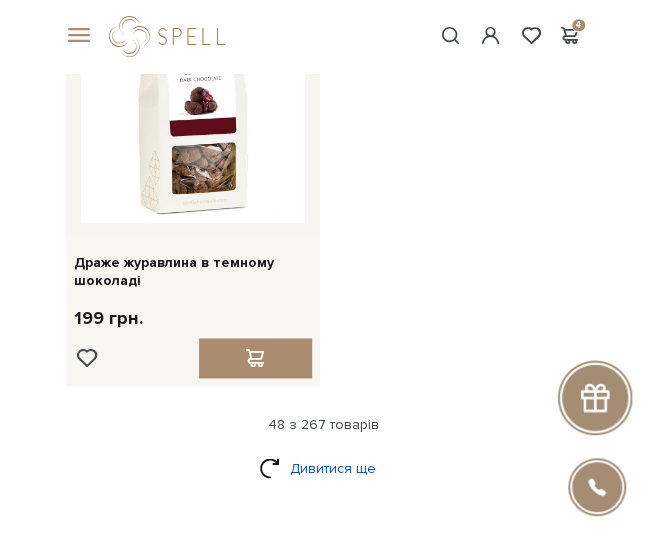 click on "Дивитися ще" at bounding box center (324, 467) 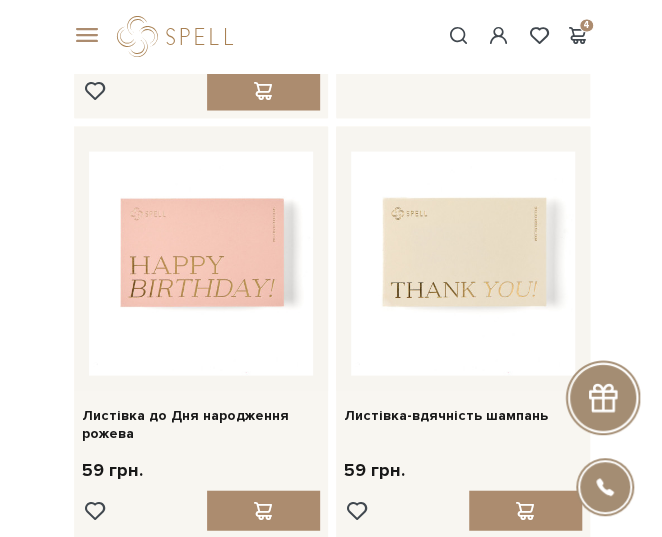 scroll, scrollTop: 672, scrollLeft: 0, axis: vertical 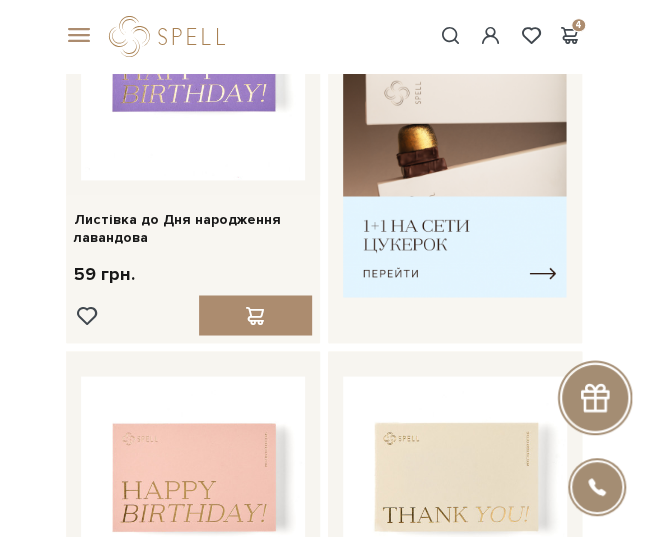 click at bounding box center [76, 36] 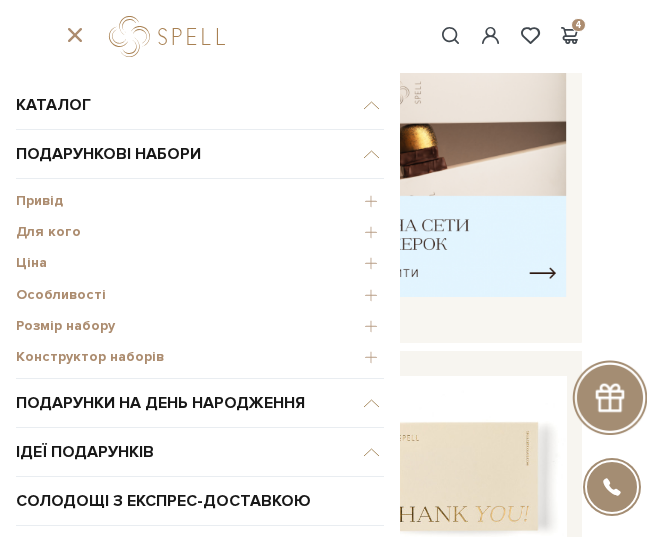 click on "Ціна" at bounding box center [200, 263] 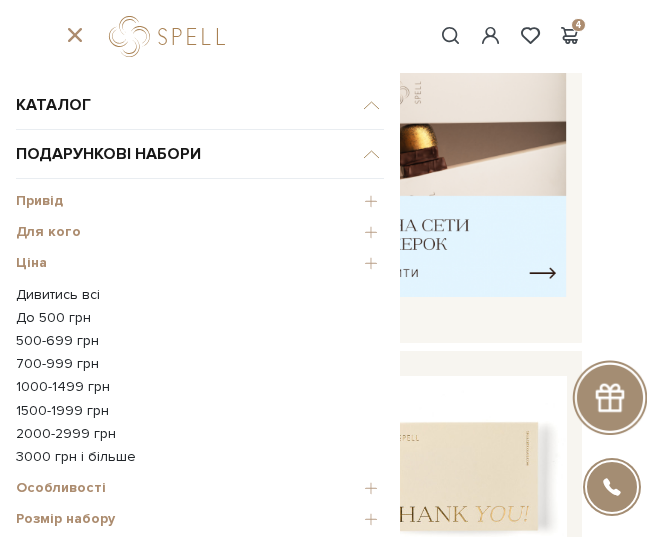 click on "Дивитись всі" at bounding box center [200, 295] 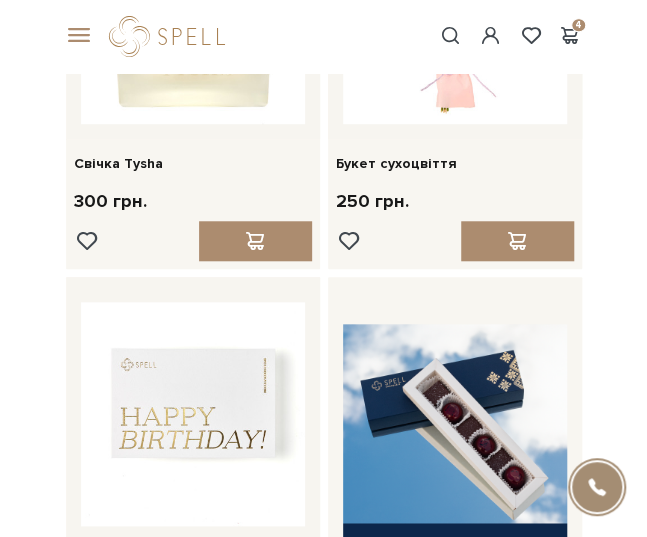 scroll, scrollTop: 420, scrollLeft: 0, axis: vertical 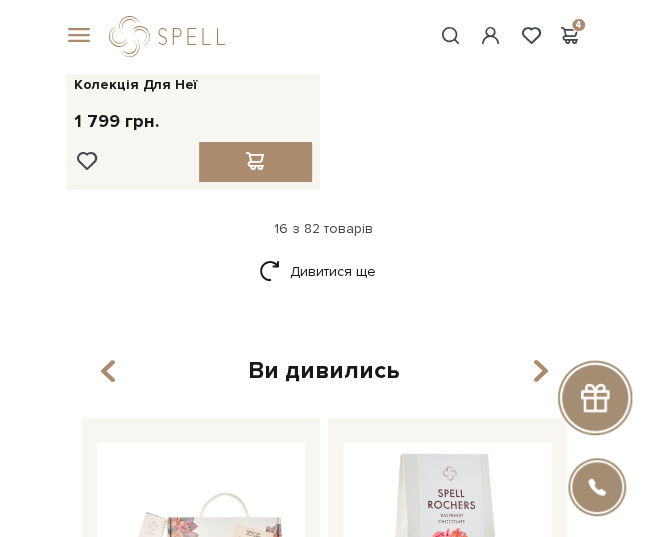 click on "Каталог
Всі солодощі
Дивитись всі 🎁Акція! Сети цукерок 1+1" at bounding box center [323, -3480] 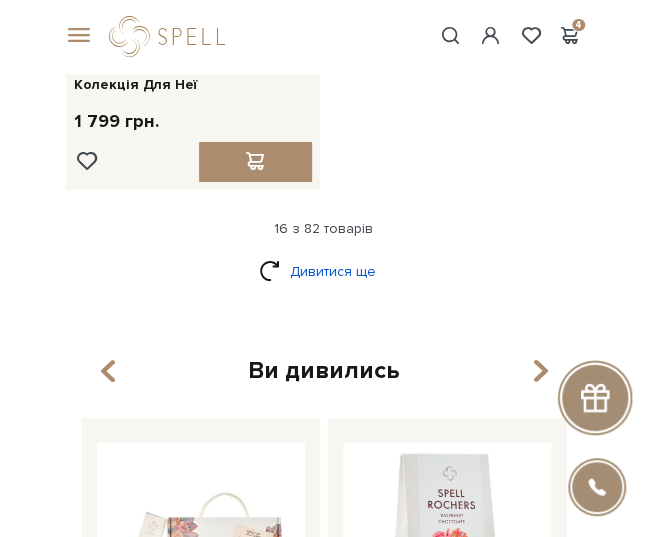 click on "Дивитися ще" at bounding box center [324, 271] 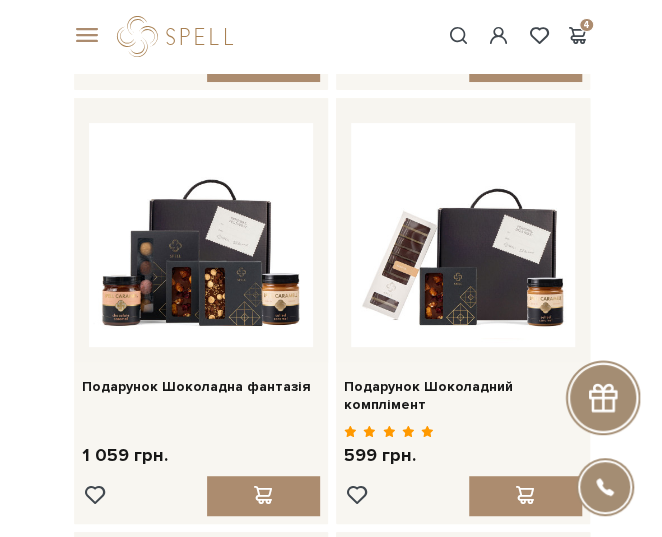 scroll, scrollTop: 3956, scrollLeft: 0, axis: vertical 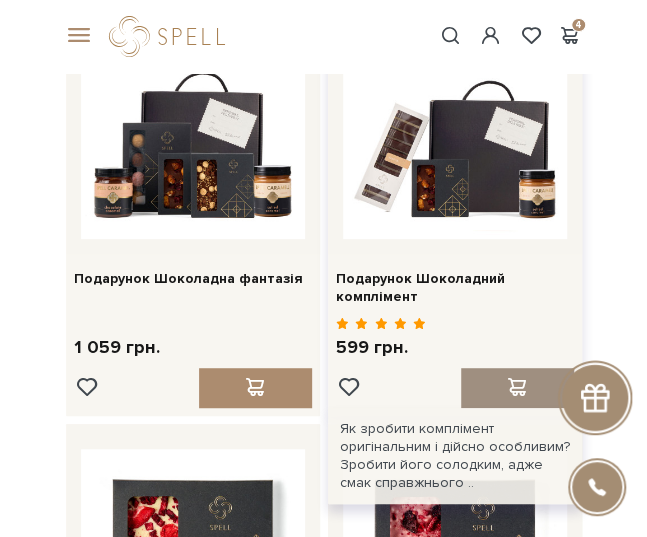 click at bounding box center (517, 388) 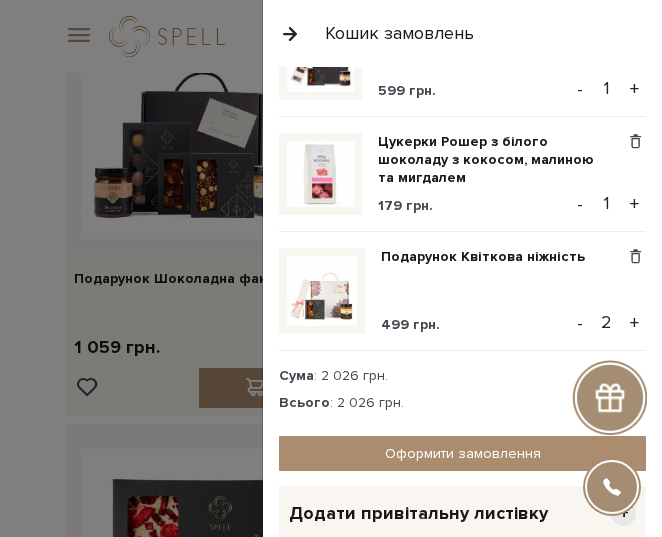 scroll, scrollTop: 0, scrollLeft: 0, axis: both 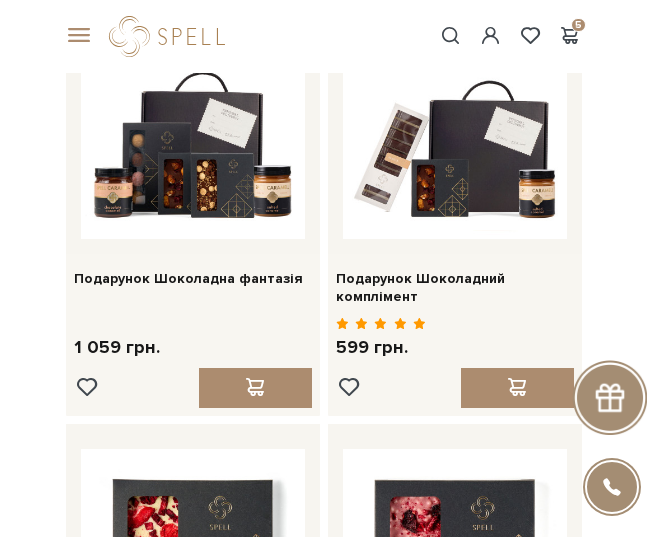 click at bounding box center (331, 268) 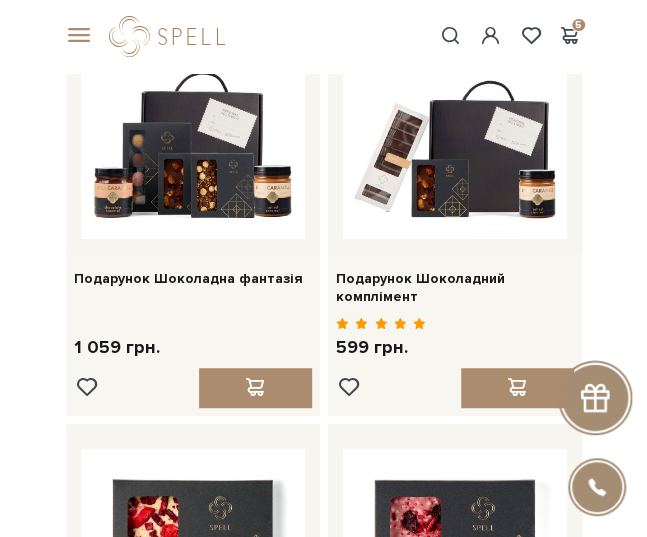 click on "Каталог
Всі солодощі
Дивитись всі 🎁Акція! Сети цукерок 1+1" at bounding box center (323, 1080) 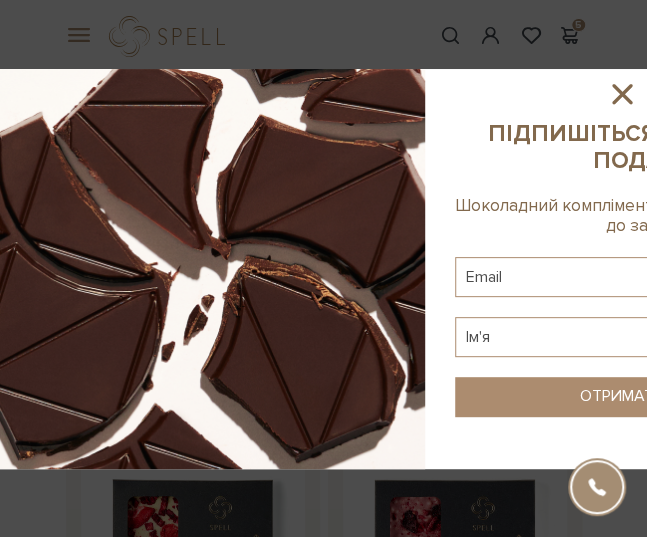 click 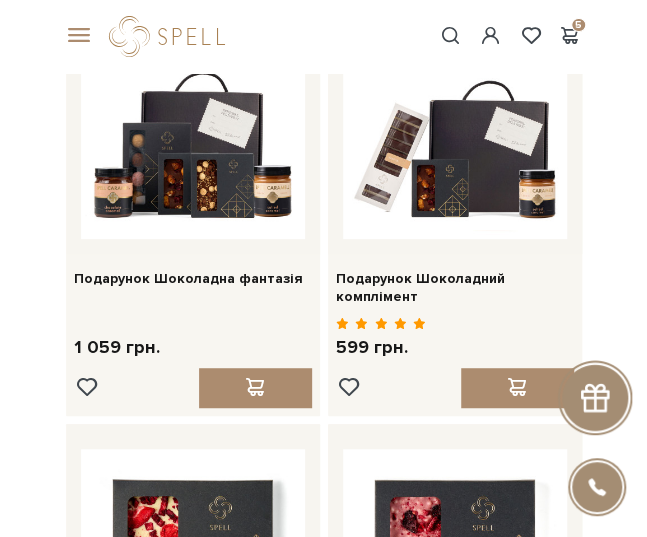 click at bounding box center [76, 36] 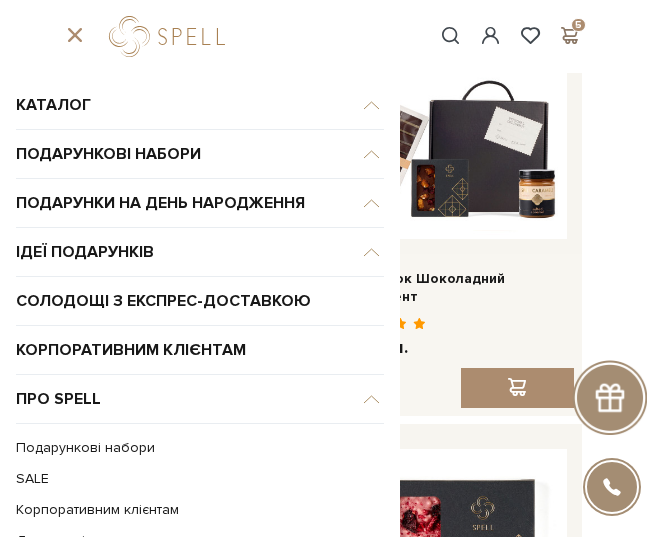 click at bounding box center (570, 35) 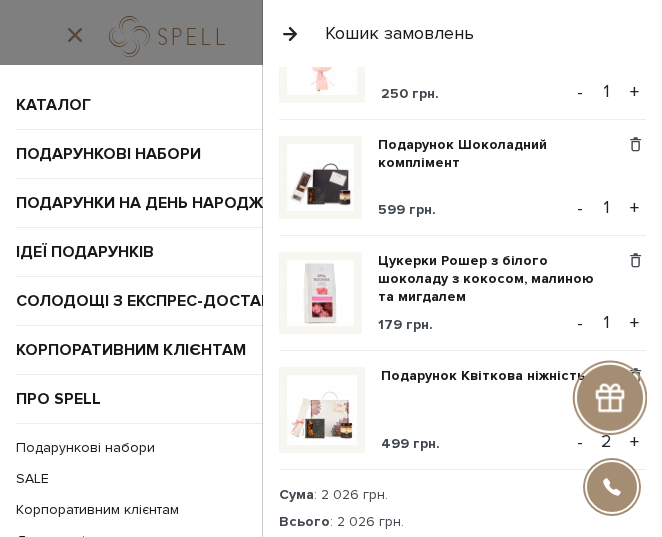 scroll, scrollTop: 200, scrollLeft: 0, axis: vertical 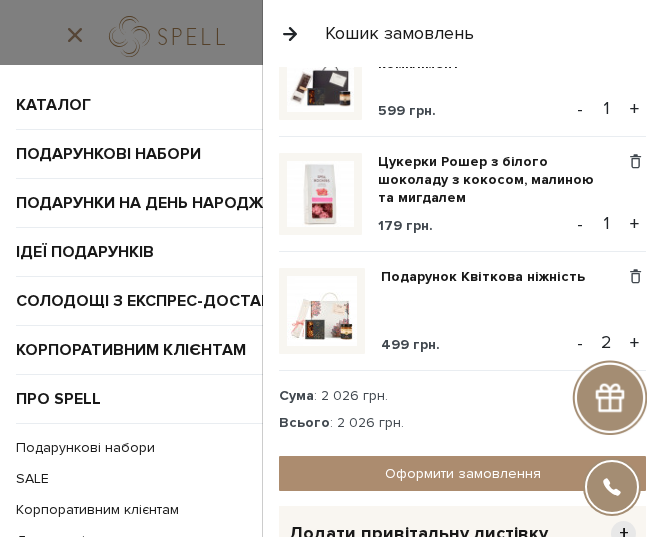 click on "+" at bounding box center (634, 343) 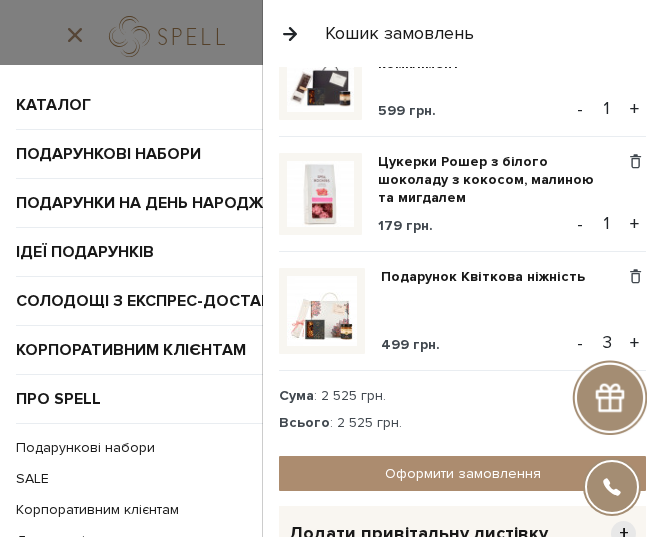 scroll, scrollTop: 0, scrollLeft: 0, axis: both 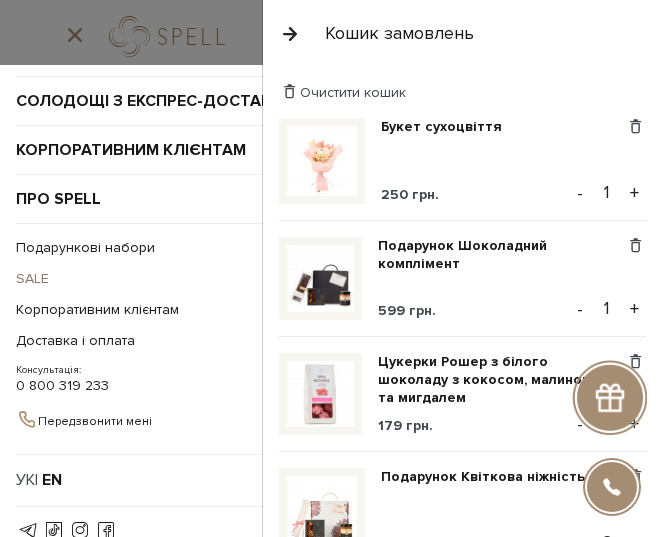 click on "SALE" at bounding box center [195, 278] 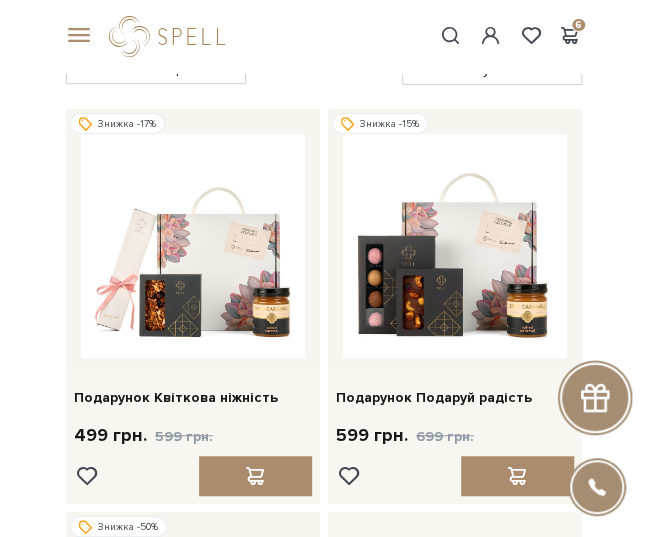 scroll, scrollTop: 256, scrollLeft: 0, axis: vertical 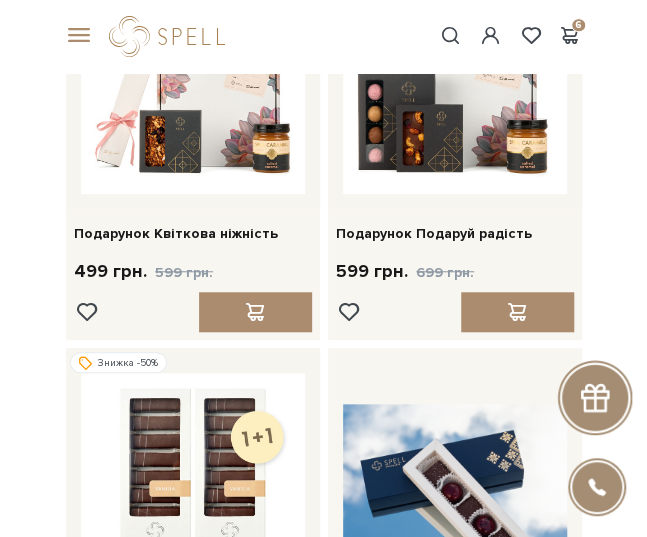 click on "Каталог
Всі солодощі
Дивитись всі 🎁Акція! Сети цукерок 1+1" at bounding box center (323, 12) 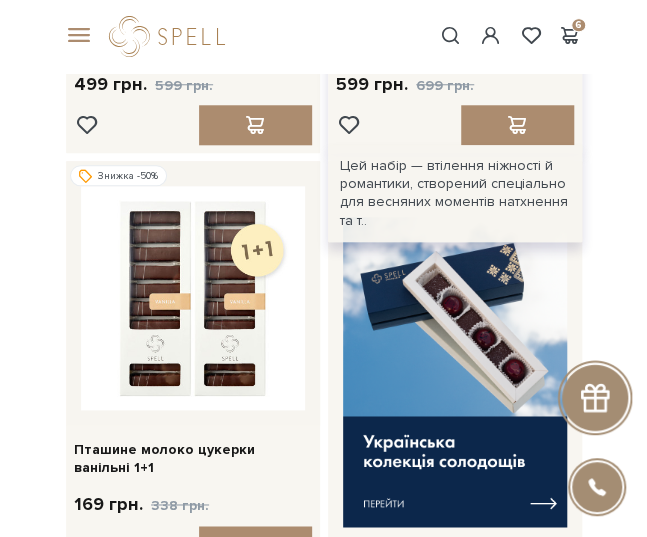 scroll, scrollTop: 456, scrollLeft: 0, axis: vertical 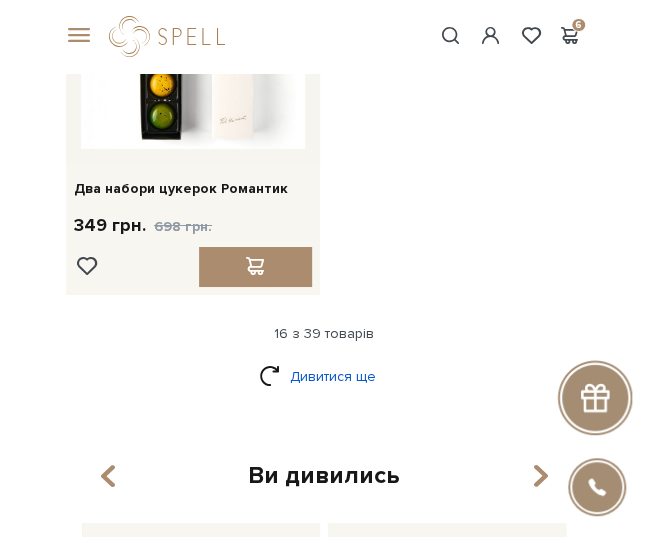 click on "Дивитися ще" at bounding box center (324, 376) 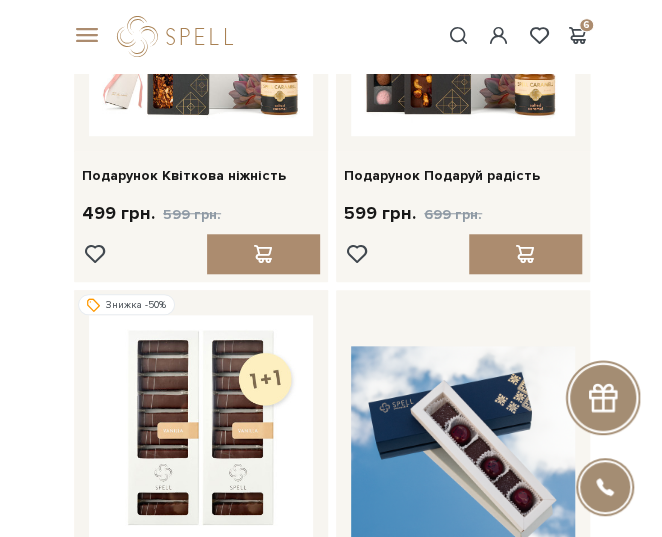 scroll, scrollTop: 0, scrollLeft: 0, axis: both 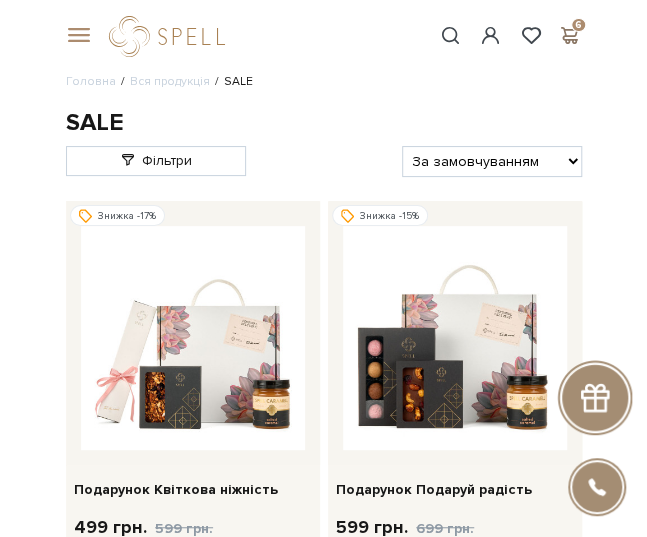 click at bounding box center (570, 35) 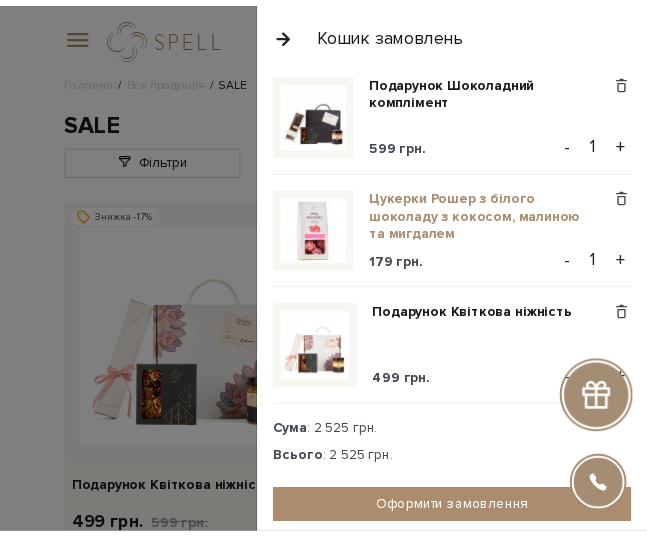 scroll, scrollTop: 167, scrollLeft: 0, axis: vertical 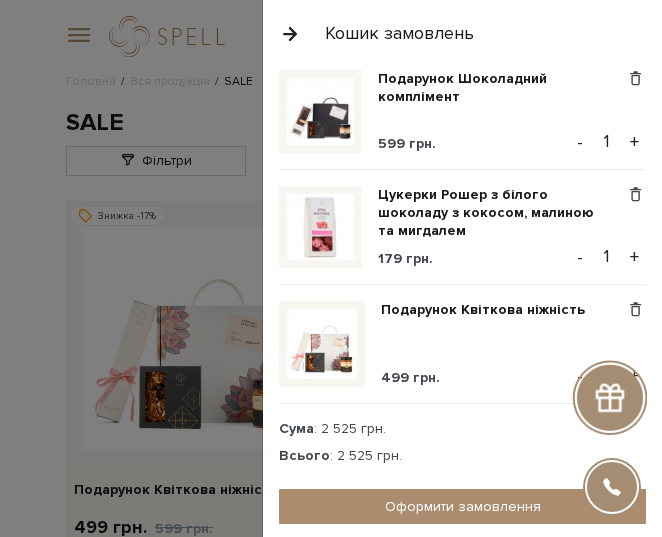 click at bounding box center (290, 33) 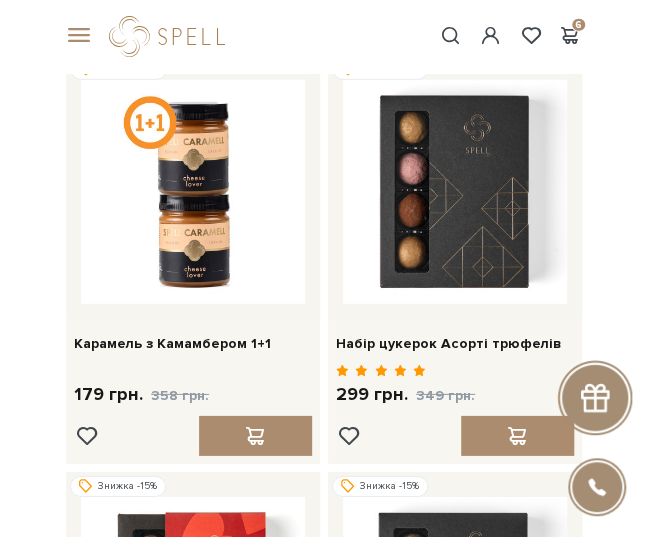 scroll, scrollTop: 5151, scrollLeft: 0, axis: vertical 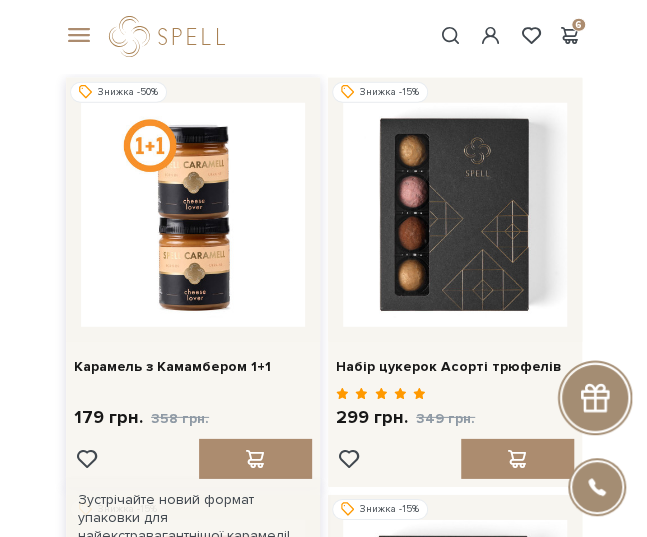 click at bounding box center [193, 215] 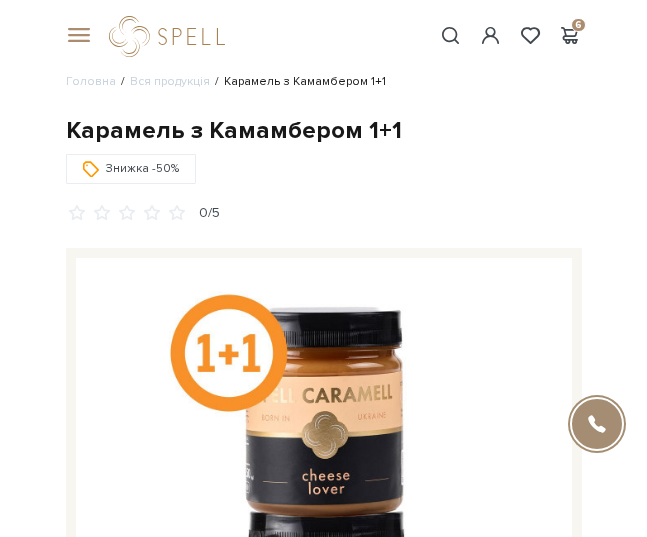 scroll, scrollTop: 493, scrollLeft: 0, axis: vertical 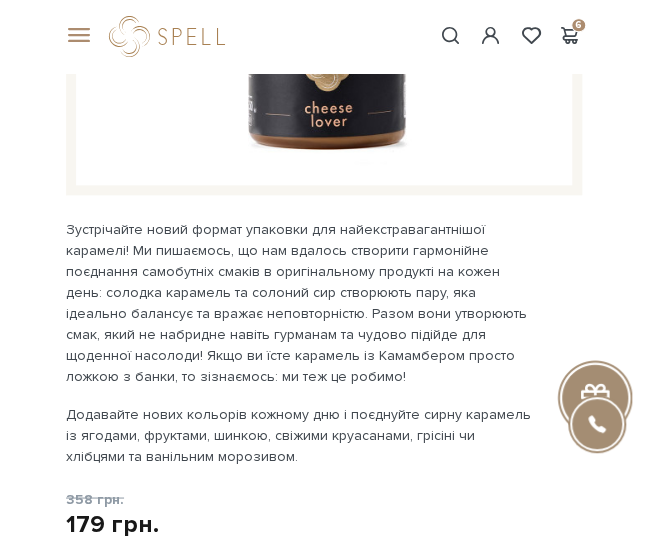 click on "Каталог
Всі солодощі
Дивитись всі 🎁Акція! Сети цукерок 1+1" at bounding box center [323, 1648] 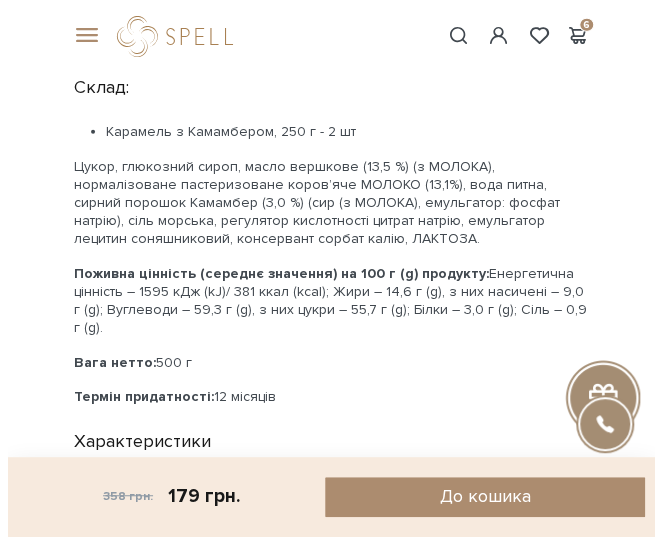 scroll, scrollTop: 1491, scrollLeft: 0, axis: vertical 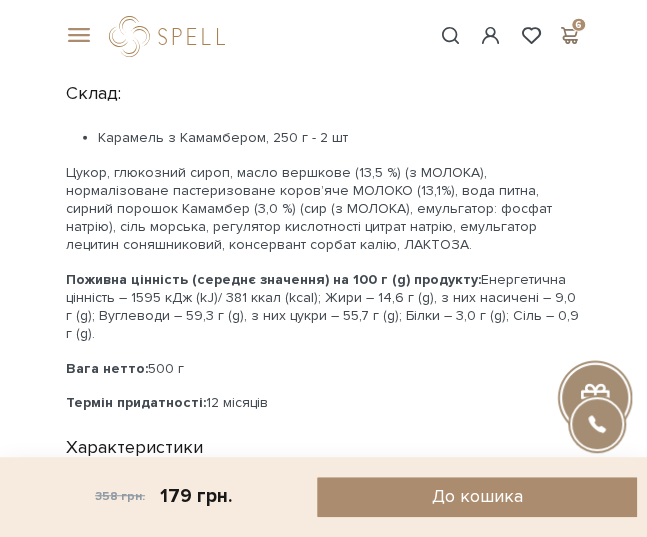 click at bounding box center (570, 35) 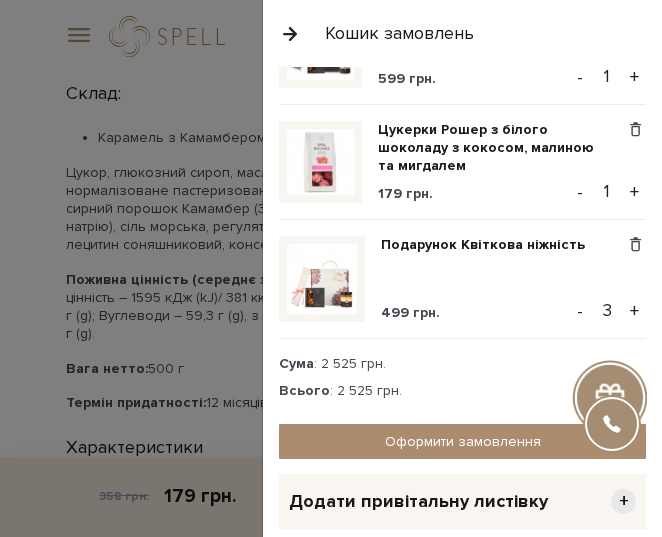 scroll, scrollTop: 0, scrollLeft: 0, axis: both 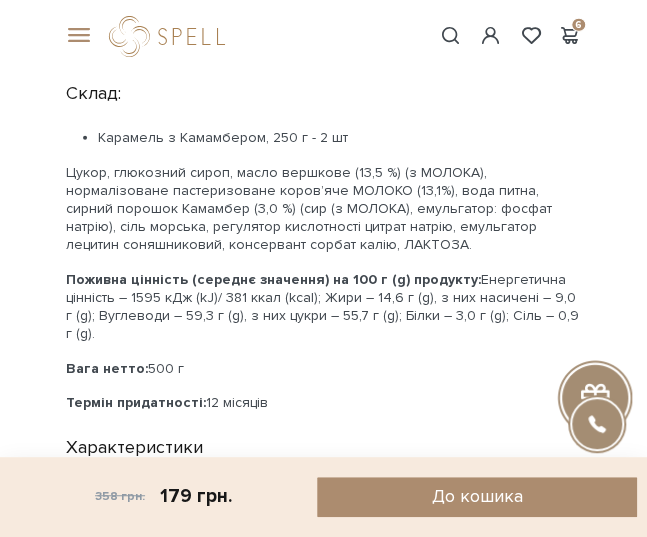 click at bounding box center [76, 36] 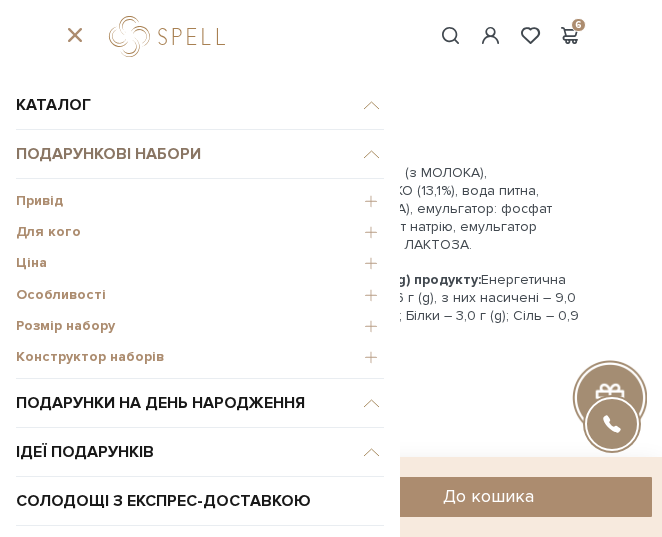 click on "Подарункові набори" at bounding box center (200, 154) 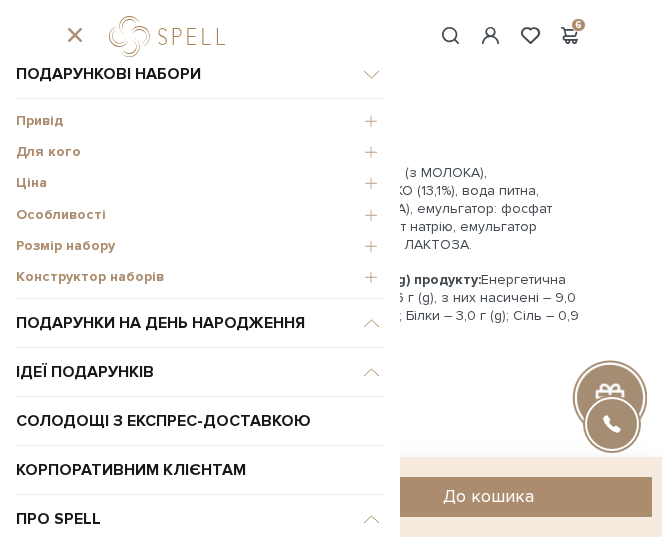 scroll, scrollTop: 84, scrollLeft: 0, axis: vertical 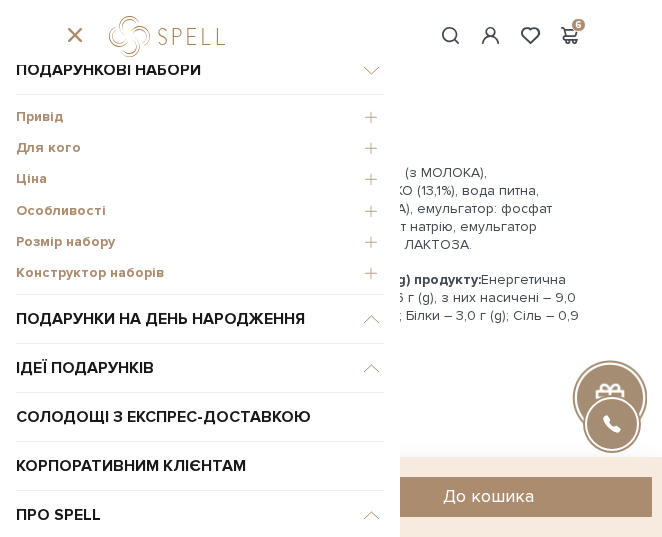 click on "Конструктор наборів" at bounding box center [200, 273] 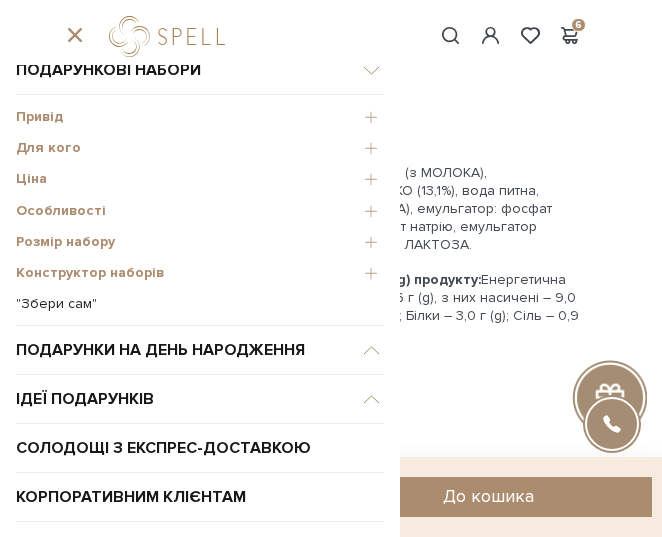 click on ""Збери сам"" at bounding box center (200, 304) 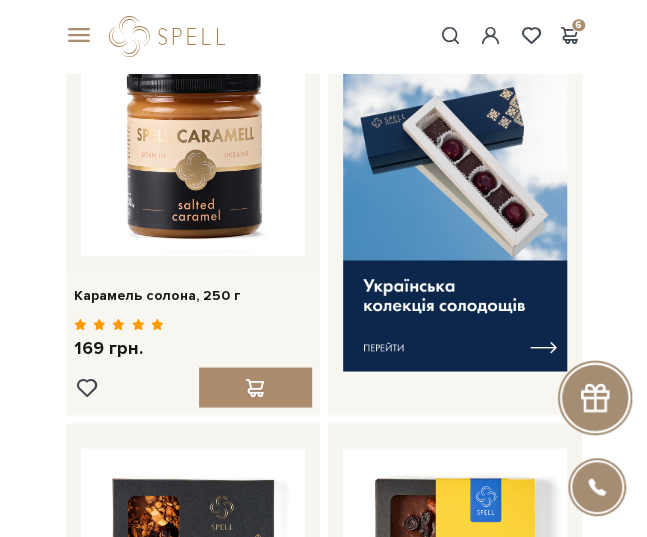 scroll, scrollTop: 658, scrollLeft: 0, axis: vertical 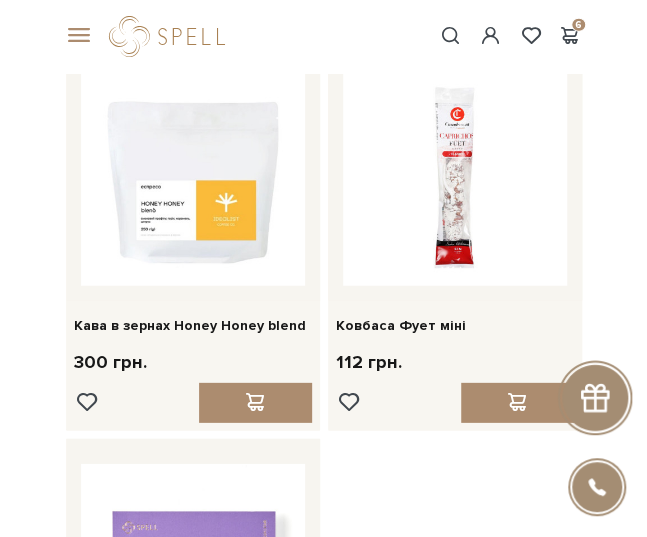 click on "Каталог
Всі солодощі
Дивитись всі 🎁Акція! Сети цукерок 1+1" at bounding box center (323, -2918) 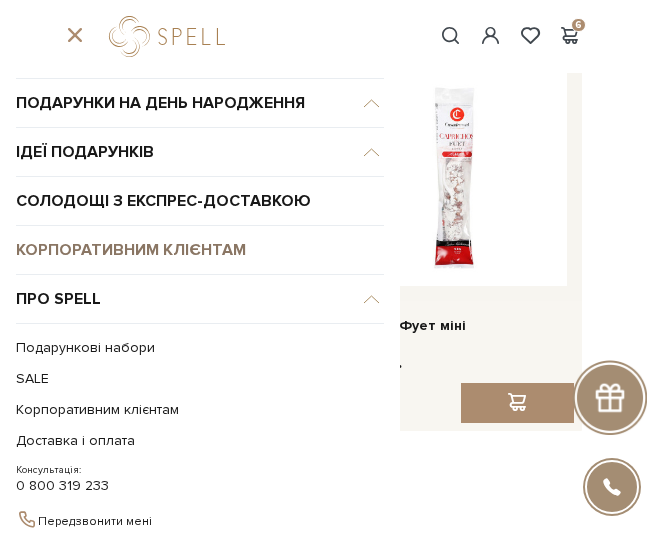 scroll, scrollTop: 0, scrollLeft: 0, axis: both 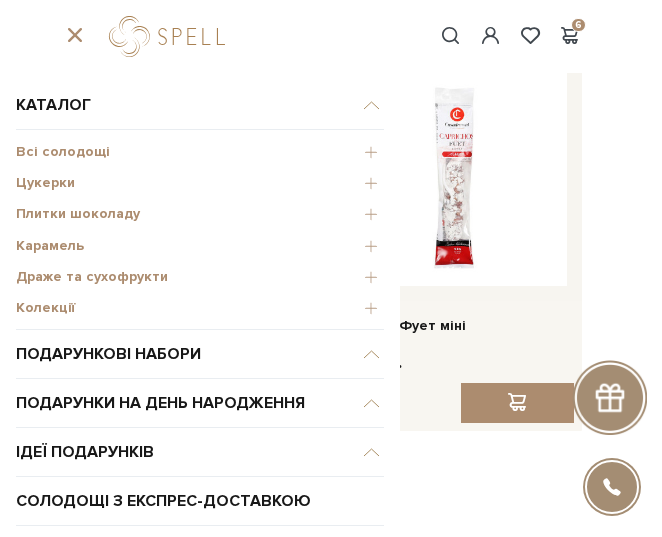 click on "Колекції" at bounding box center (200, 308) 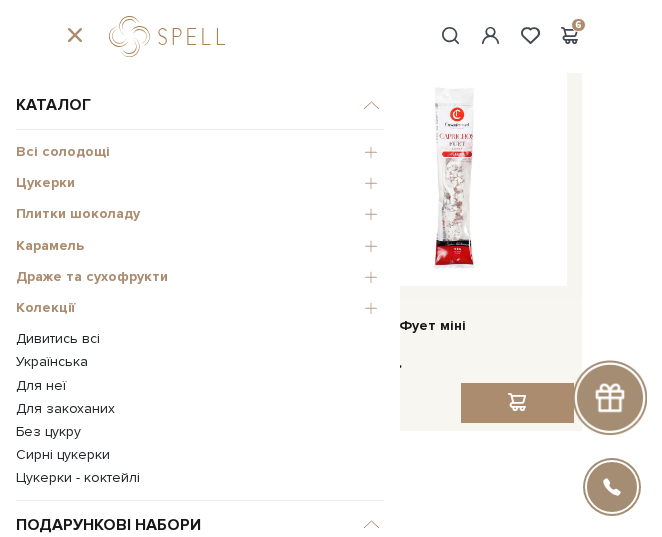 click on "Дивитись всі" at bounding box center (200, 339) 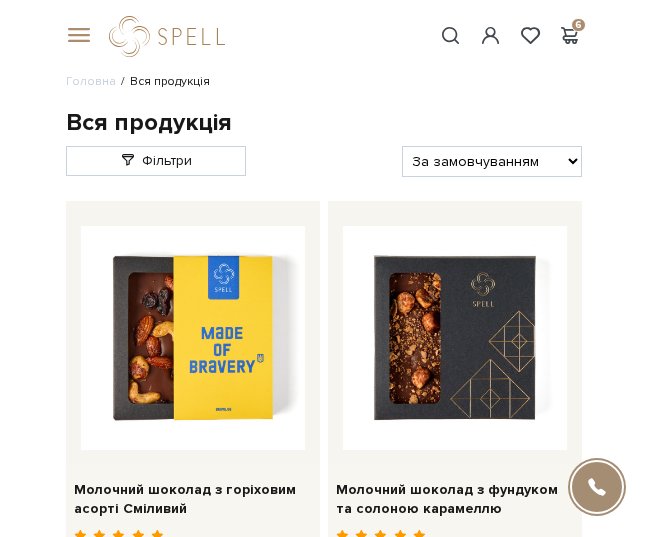 scroll, scrollTop: 0, scrollLeft: 0, axis: both 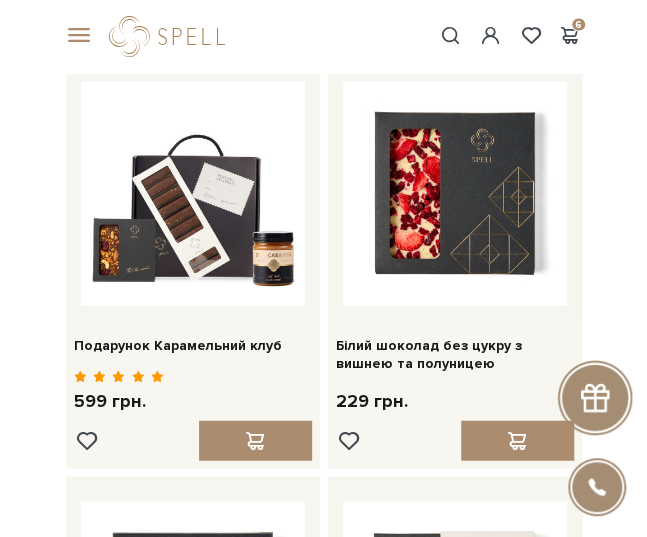 drag, startPoint x: 661, startPoint y: 35, endPoint x: 643, endPoint y: 133, distance: 99.63935 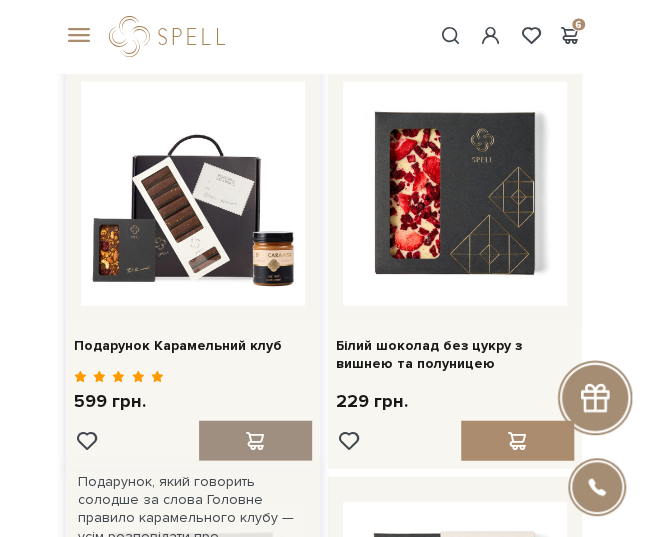 click at bounding box center (254, 441) 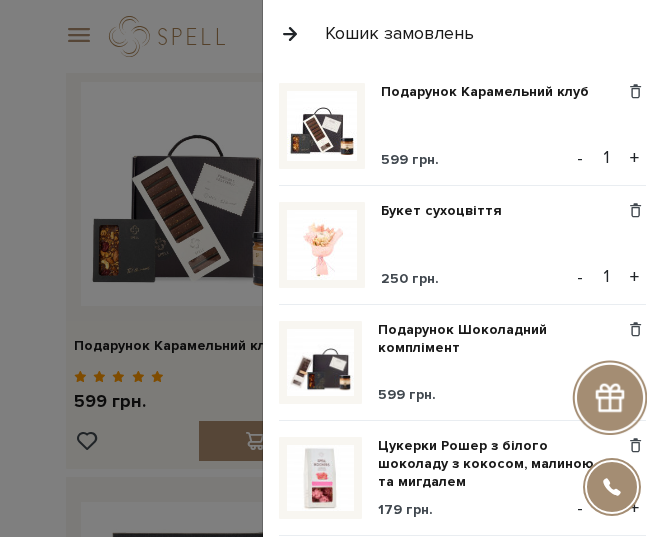 scroll, scrollTop: 24, scrollLeft: 0, axis: vertical 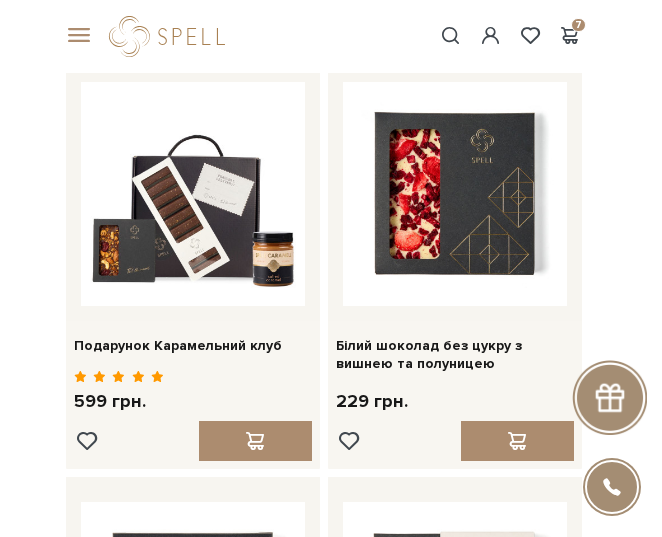 click at bounding box center [331, 268] 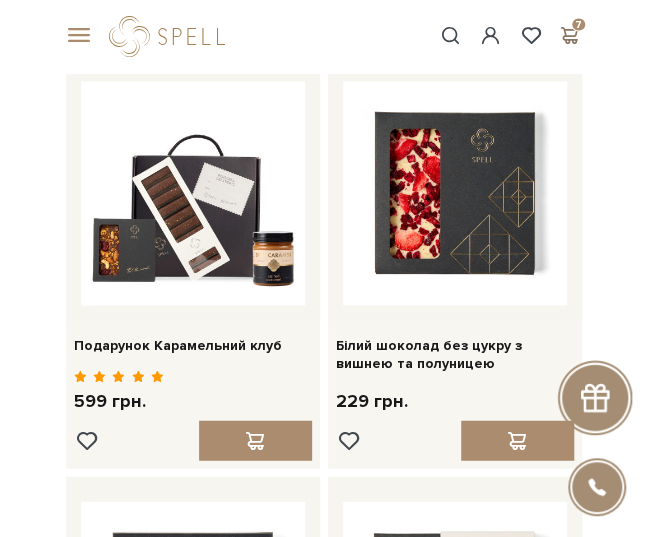 click at bounding box center (570, 35) 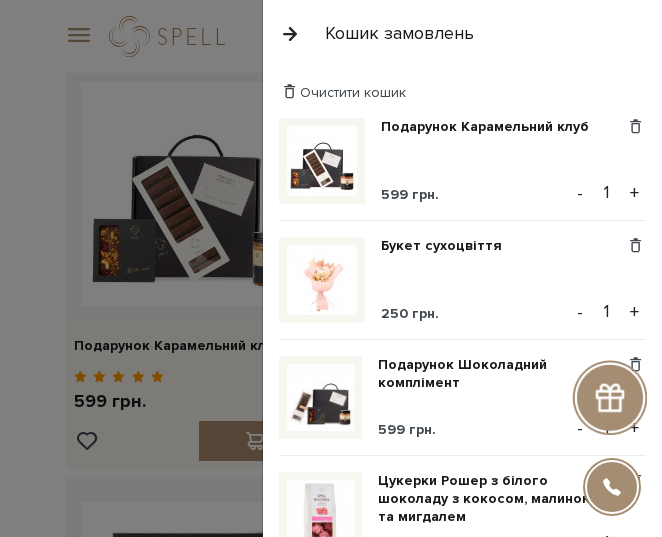 scroll, scrollTop: 0, scrollLeft: 0, axis: both 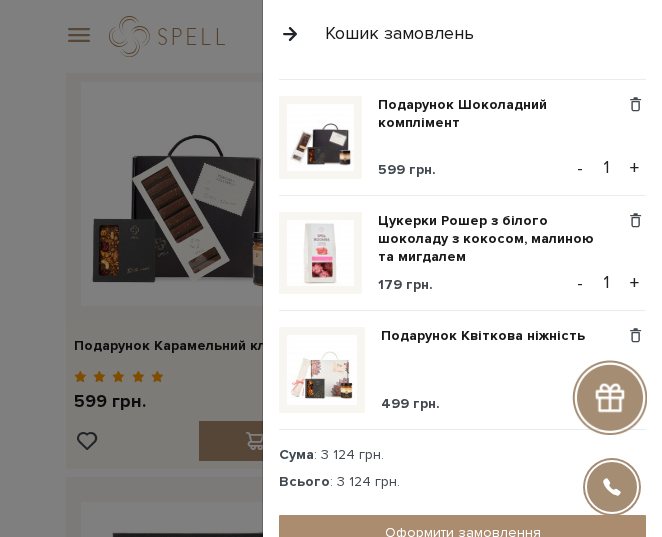click on "-" at bounding box center [580, 402] 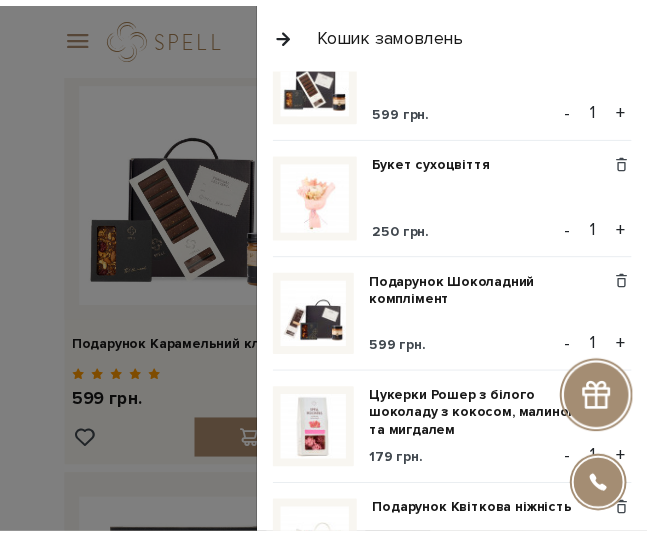 scroll, scrollTop: 41, scrollLeft: 0, axis: vertical 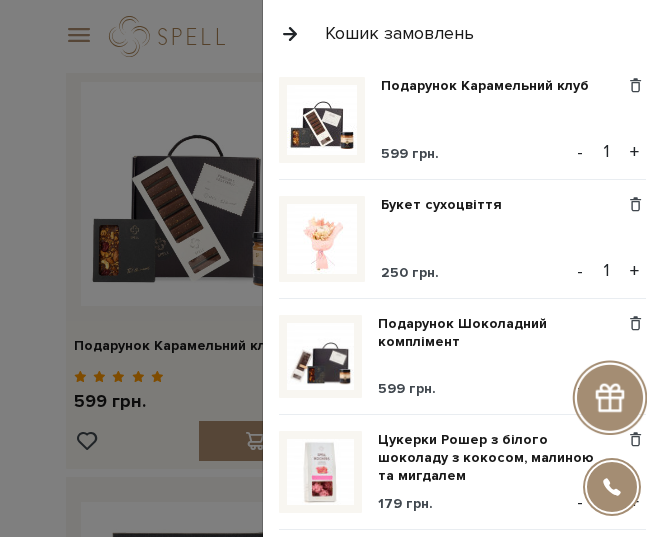 click at bounding box center [290, 33] 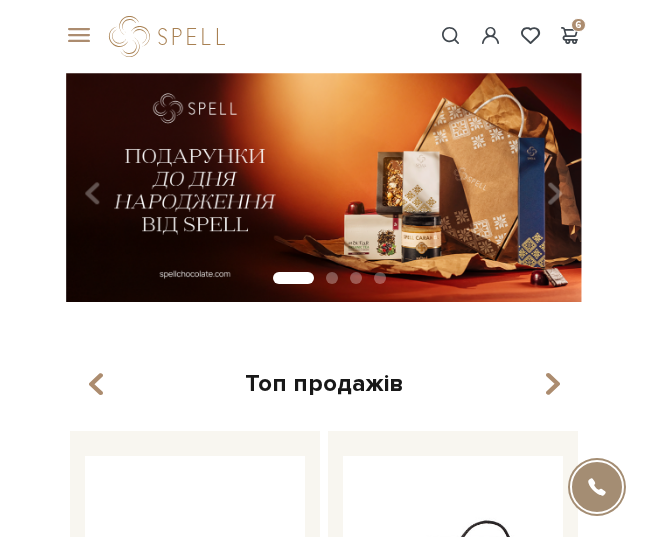scroll, scrollTop: 0, scrollLeft: 0, axis: both 